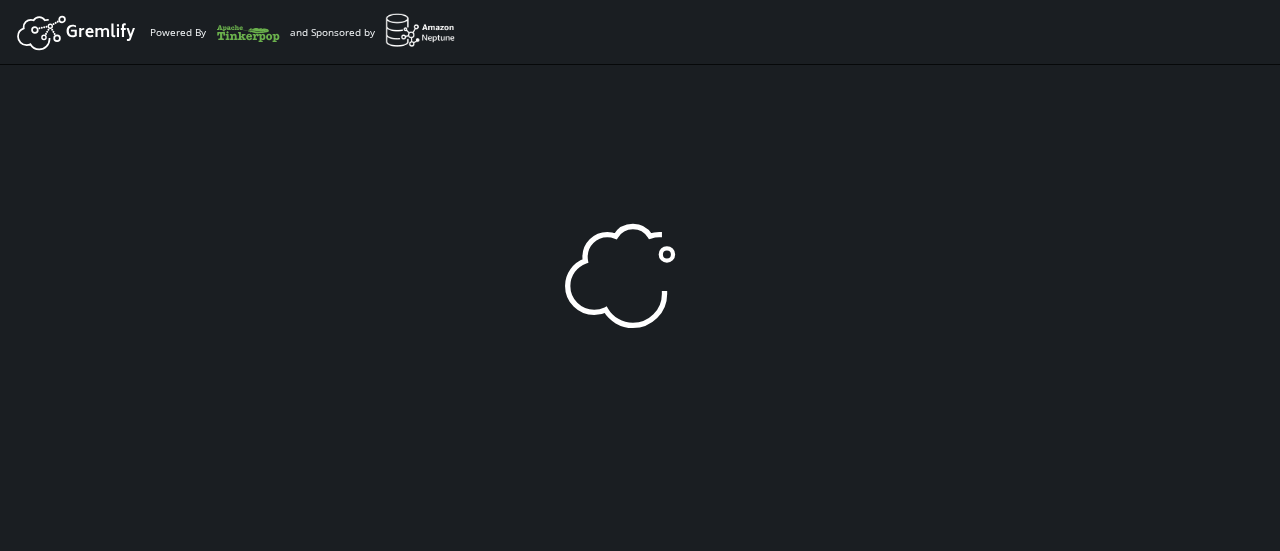 scroll, scrollTop: 0, scrollLeft: 0, axis: both 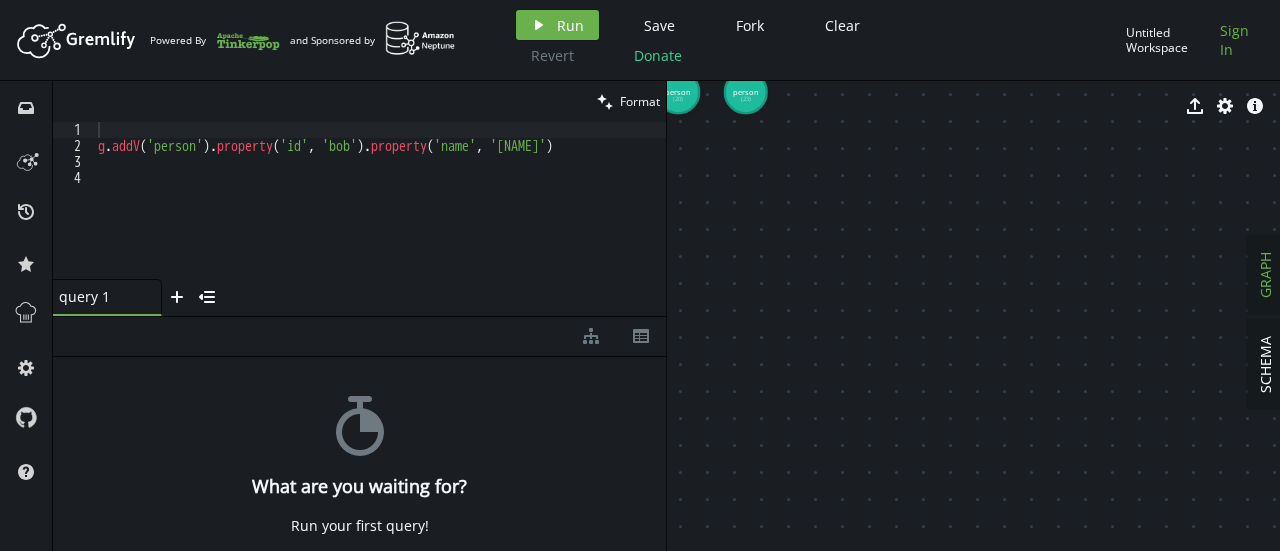 click on "Sign In" at bounding box center [1237, 40] 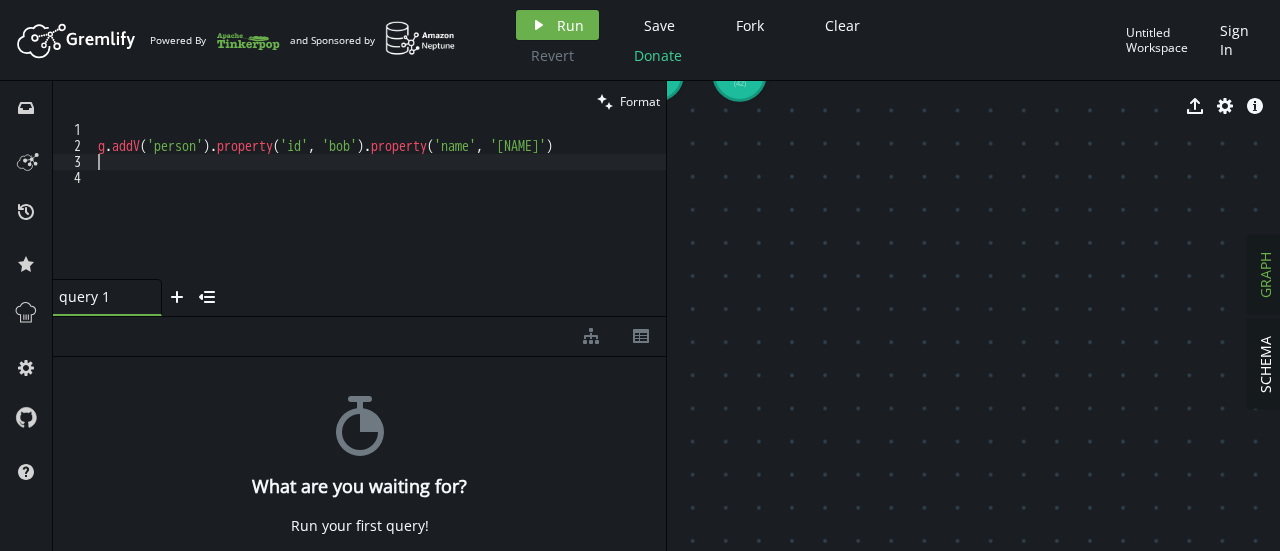 click on "g.V('[NAME]').addV('person').property('id','[NAME]').property('name','[NAME]')" at bounding box center [380, 216] 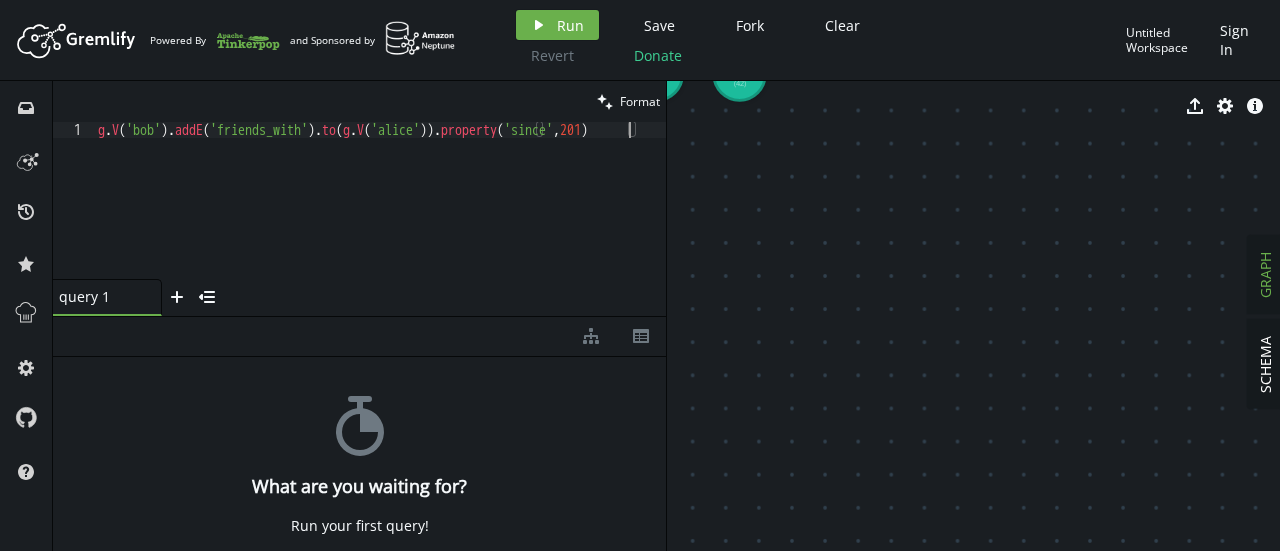 scroll, scrollTop: 0, scrollLeft: 538, axis: horizontal 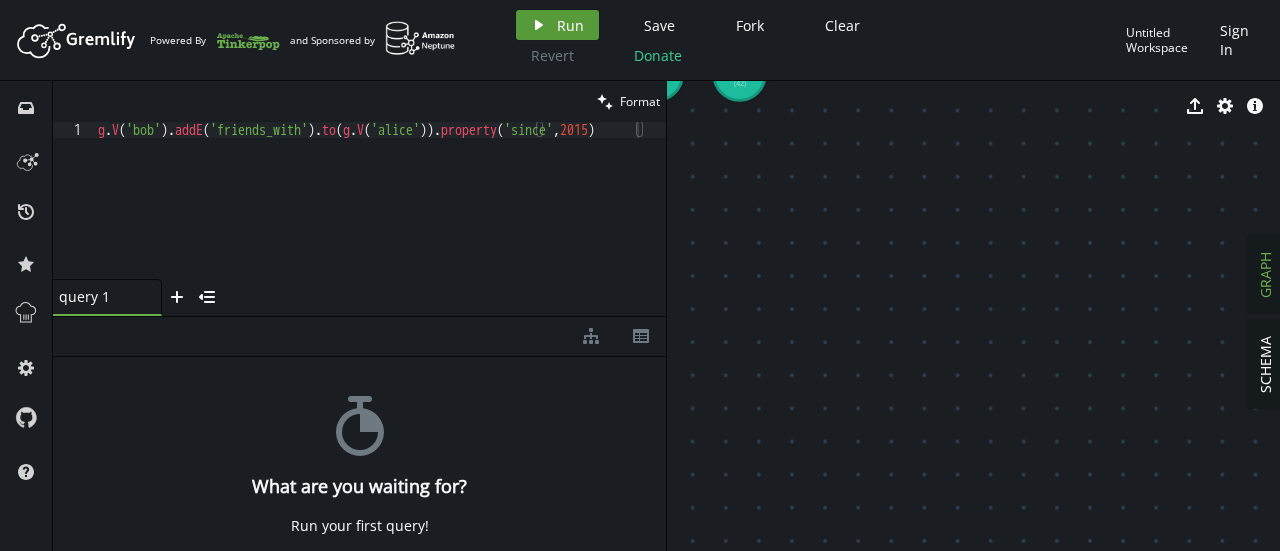 click on "play Run" at bounding box center (557, 25) 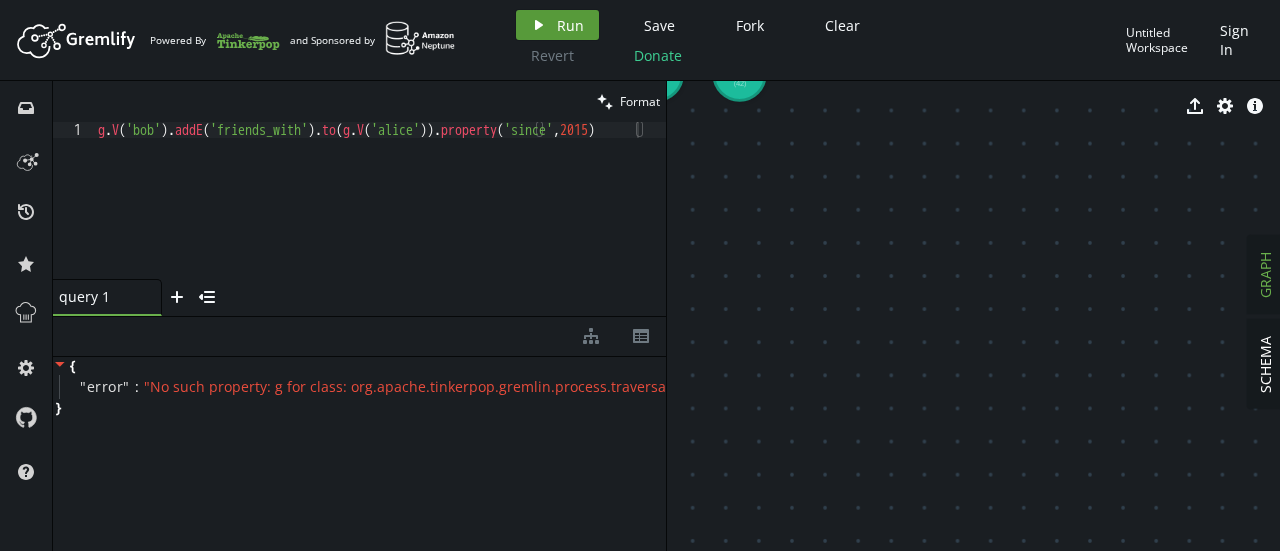 click on "play Run" at bounding box center [557, 25] 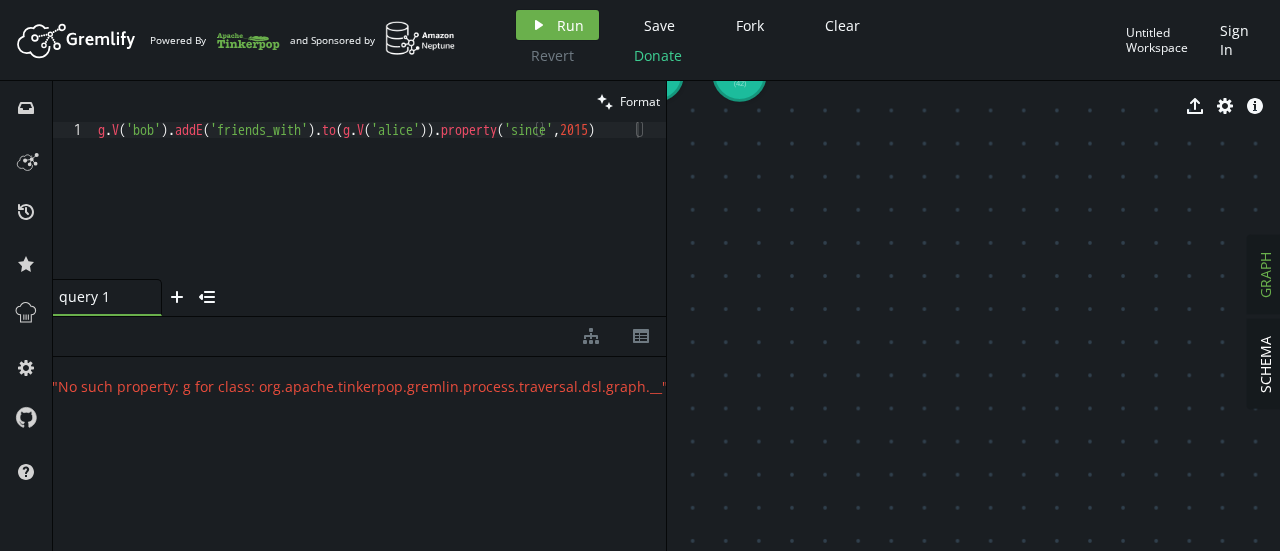 scroll, scrollTop: 0, scrollLeft: 74, axis: horizontal 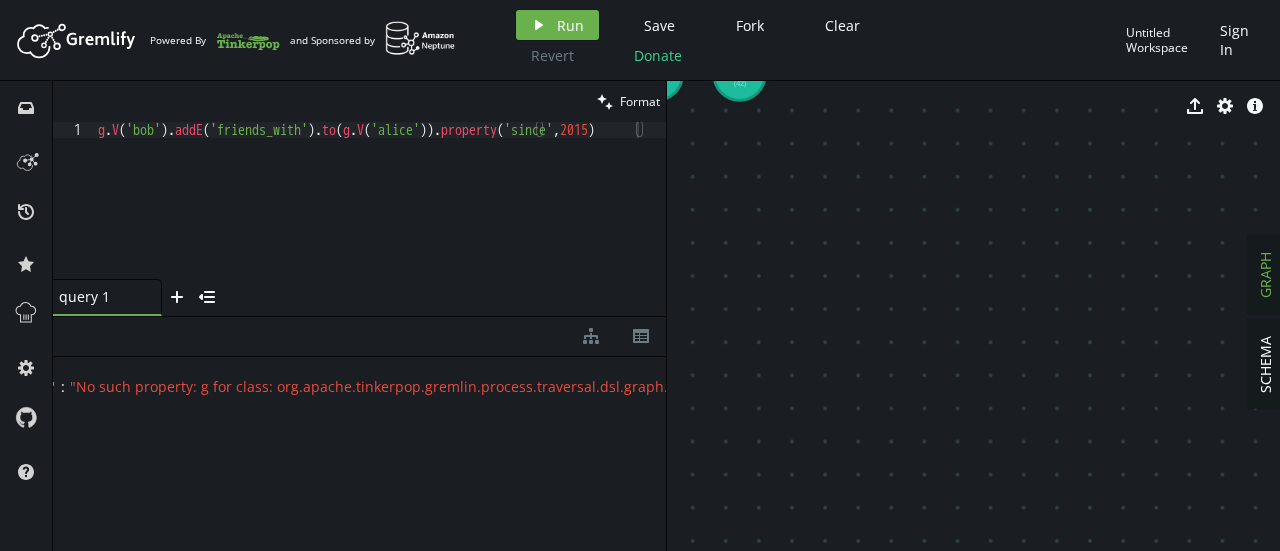 click on "diagram-tree th" at bounding box center (359, 337) 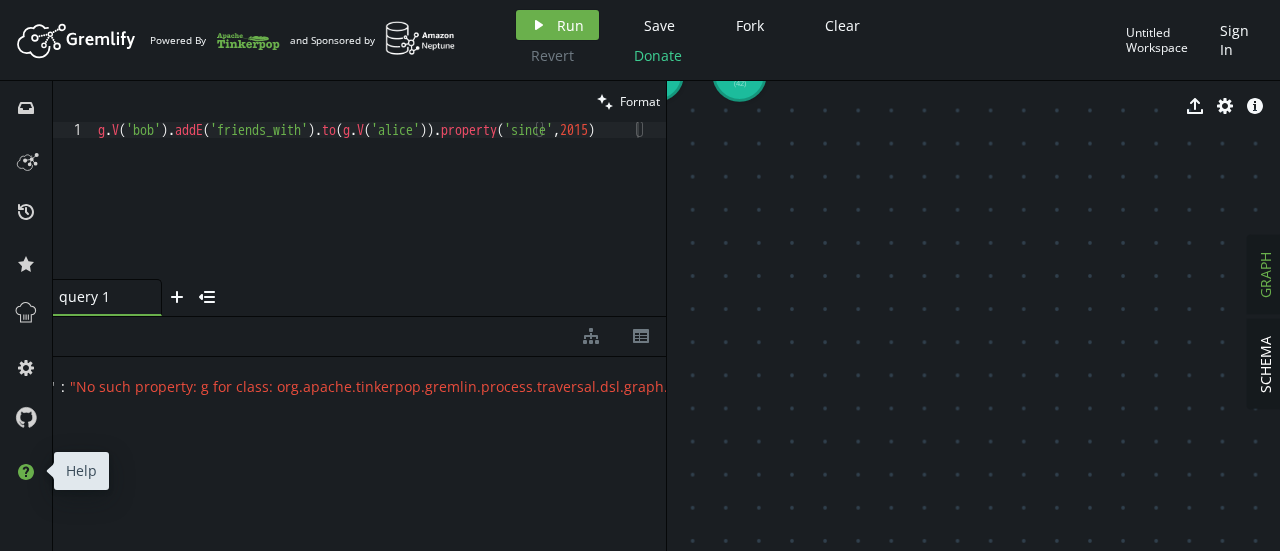 click on "help" at bounding box center [26, 471] 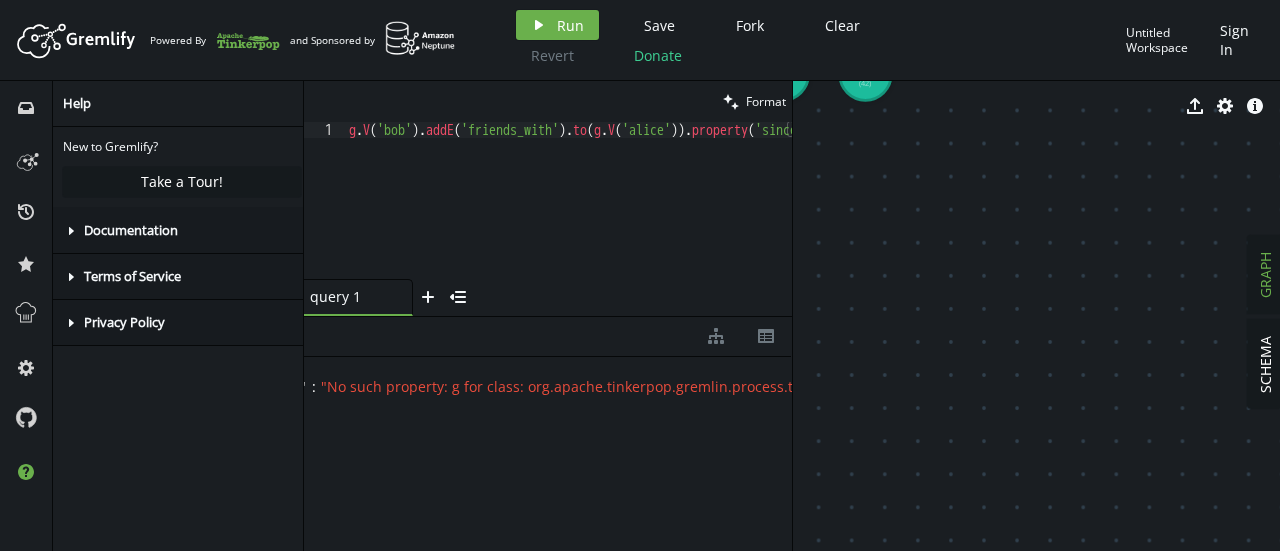 click on "Terms of Service" at bounding box center [132, 276] 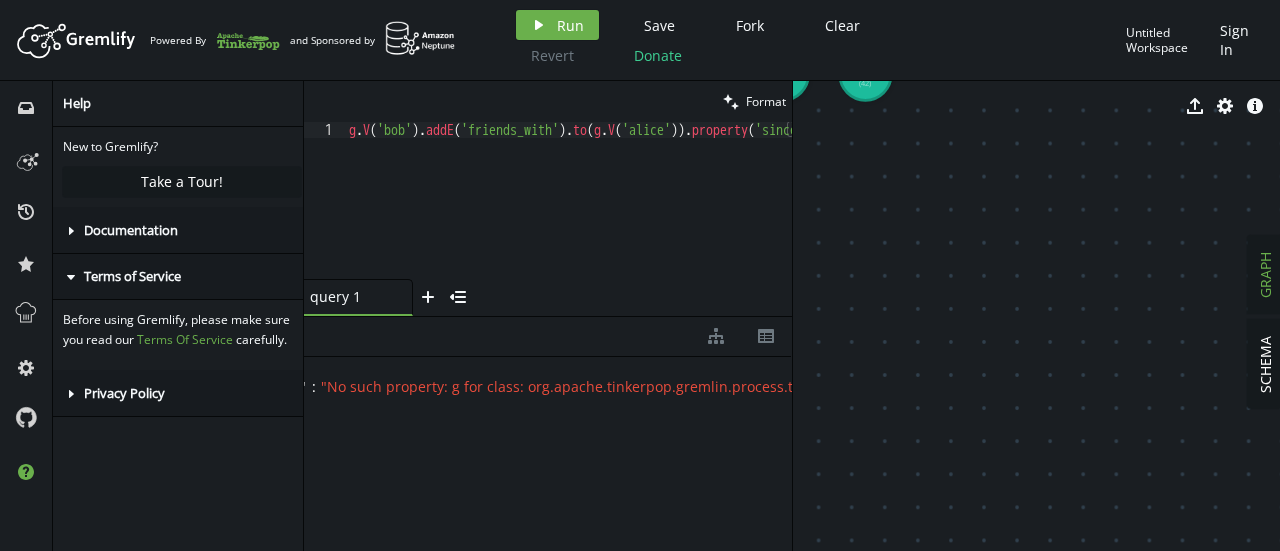 click on "Terms of Service" at bounding box center [132, 276] 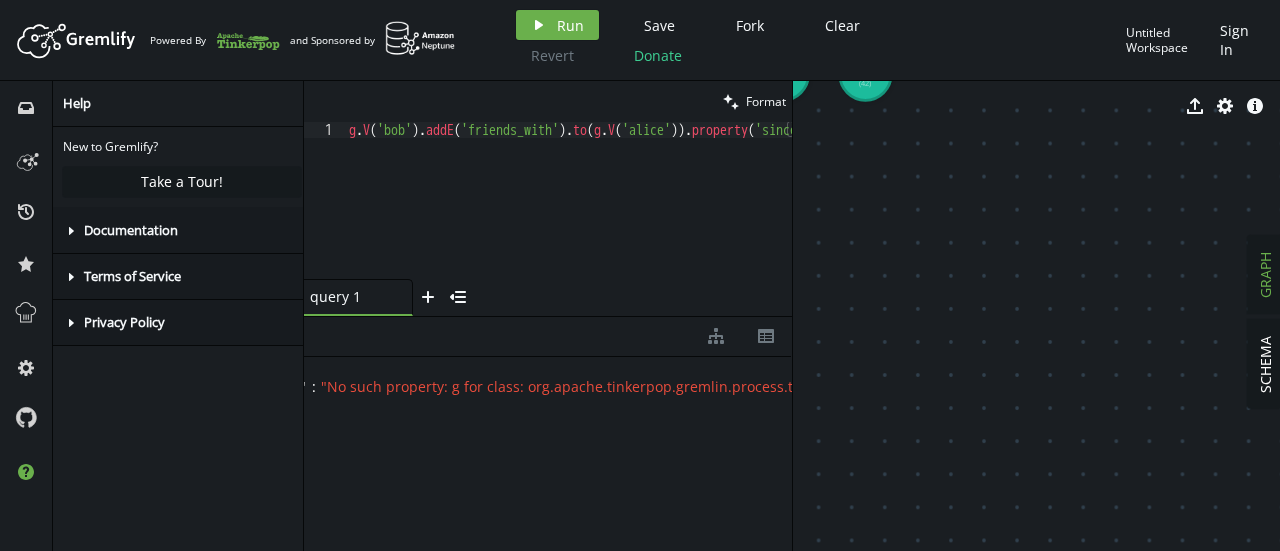 click on "Documentation" at bounding box center [131, 230] 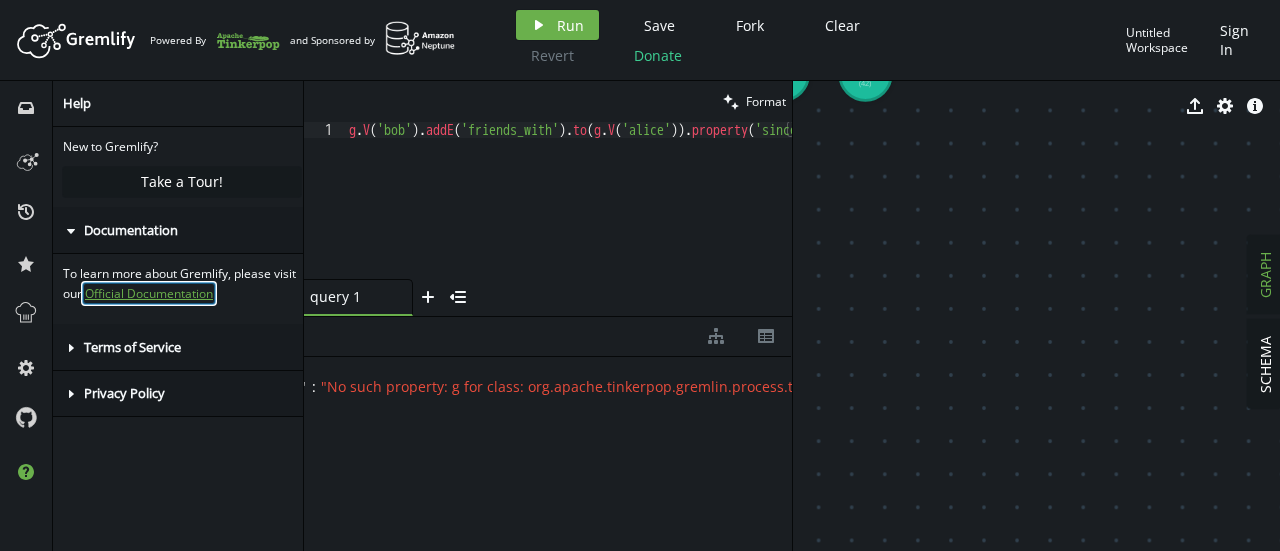 click on "Official Documentation" at bounding box center (149, 293) 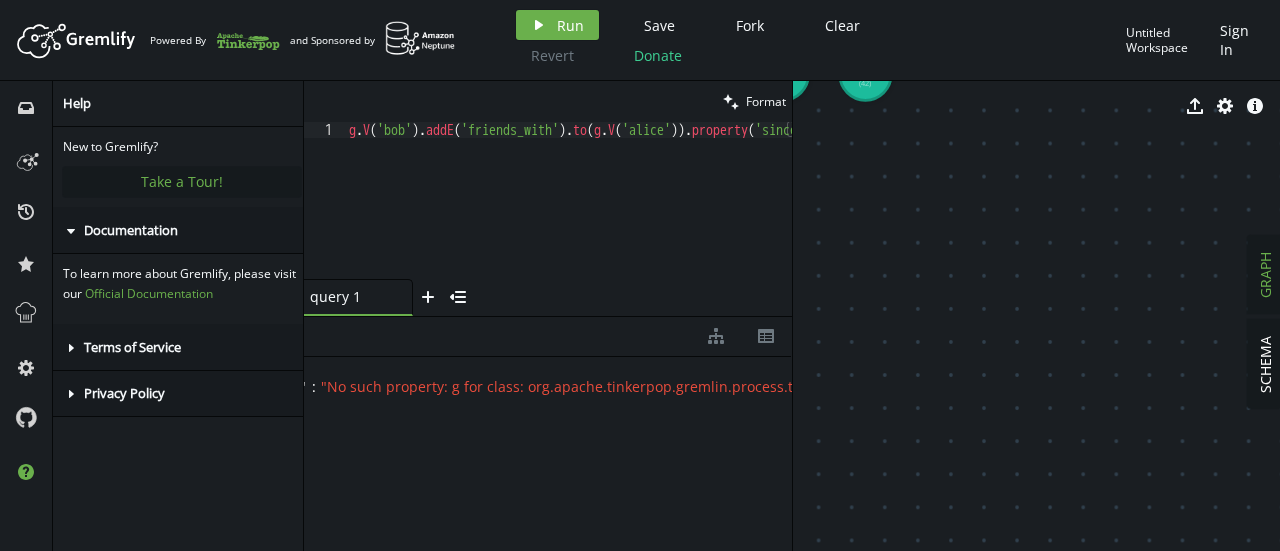 click on "Take a Tour!" at bounding box center [182, 181] 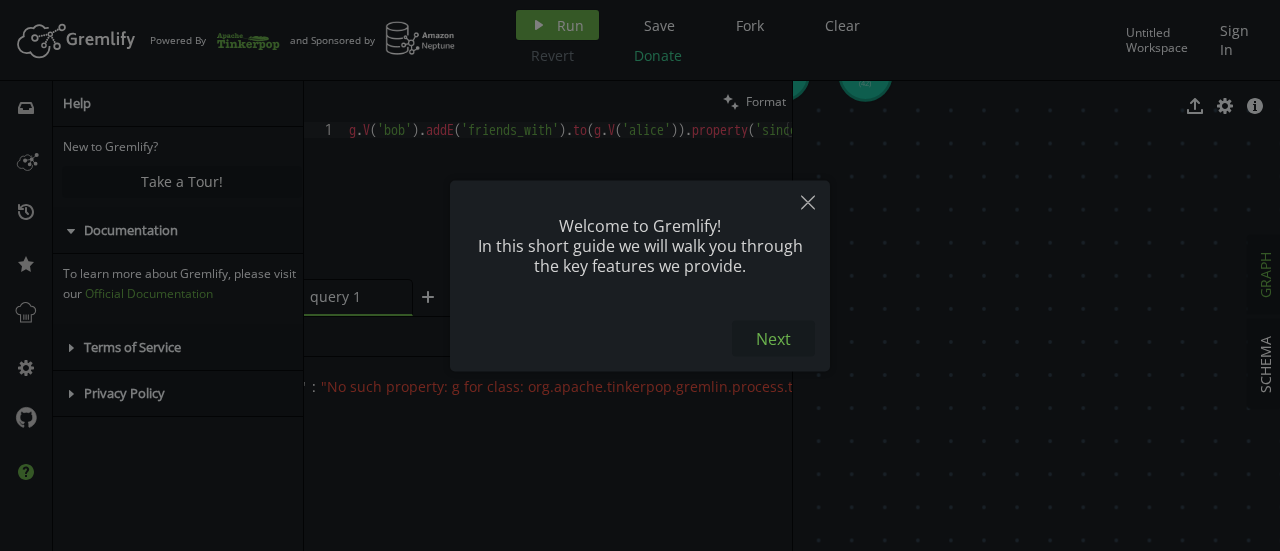 click on "Next" at bounding box center [773, 338] 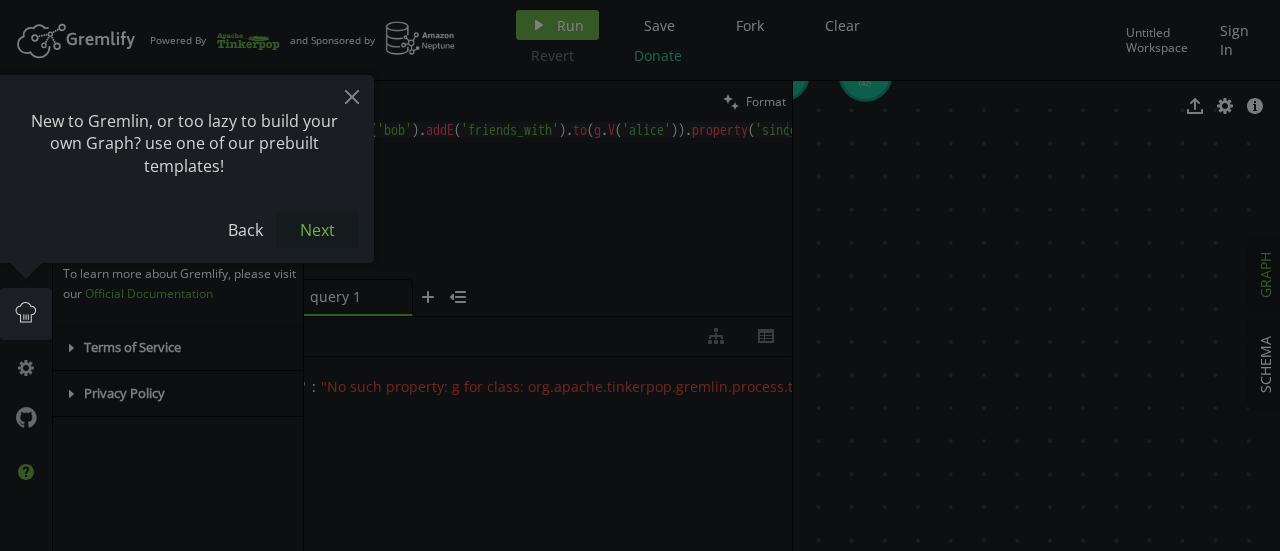 click on "Next" at bounding box center (317, 230) 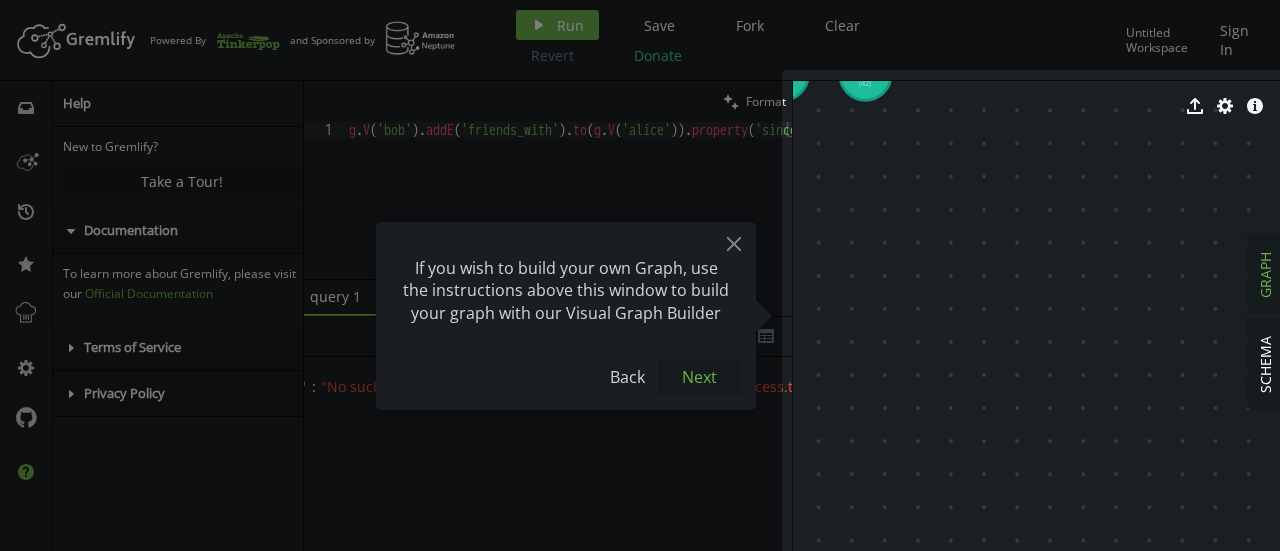 click on "Next" at bounding box center [699, 377] 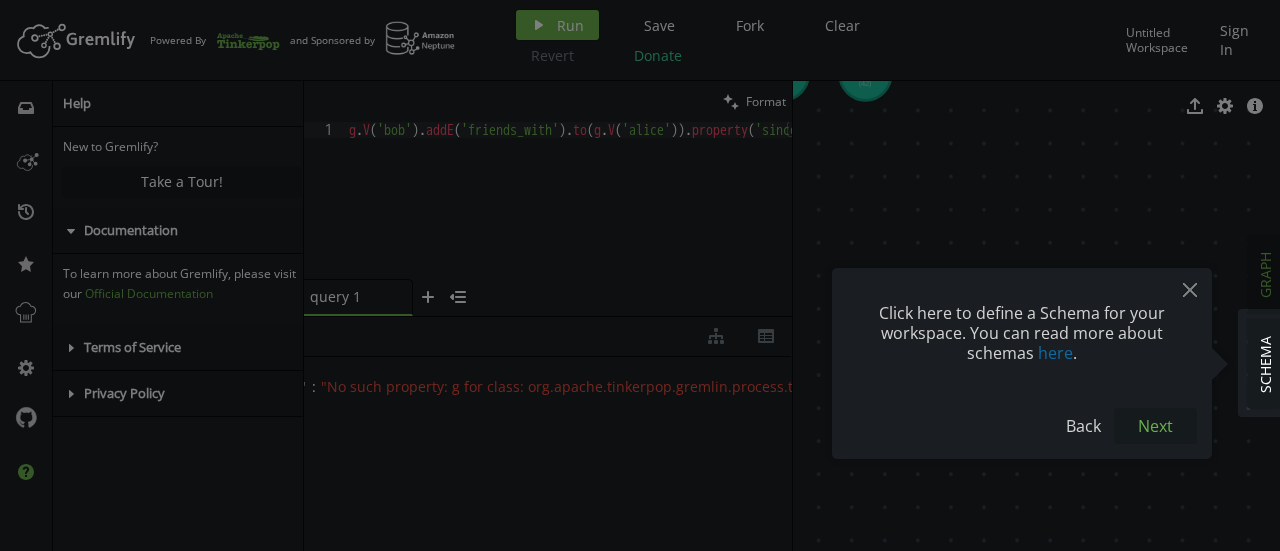 click on "Next" at bounding box center [1155, 426] 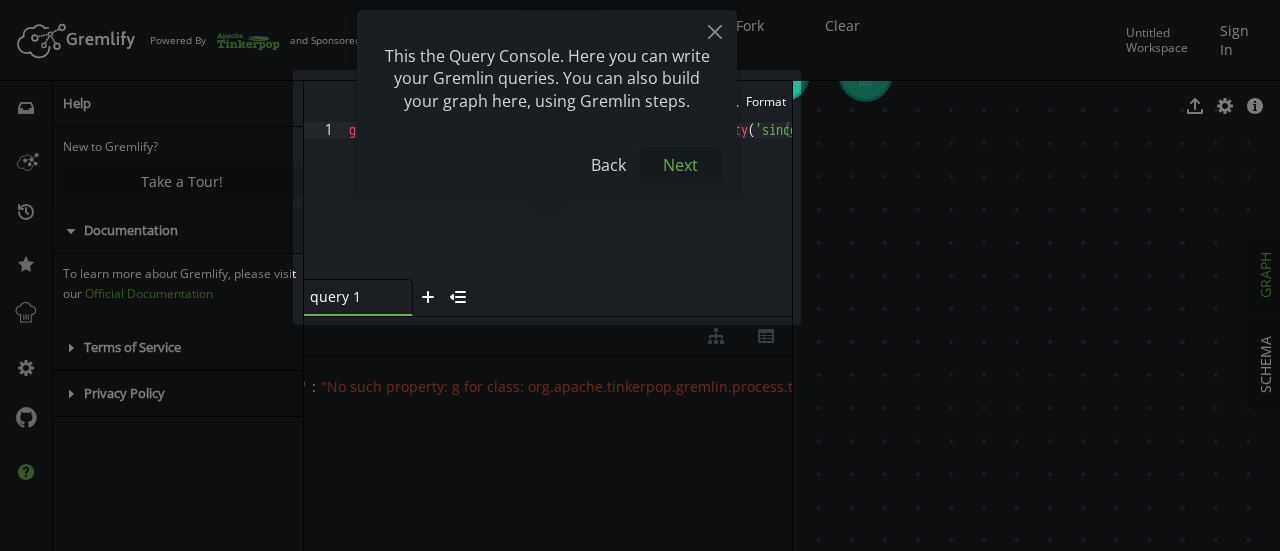 click on "Next" at bounding box center [680, 165] 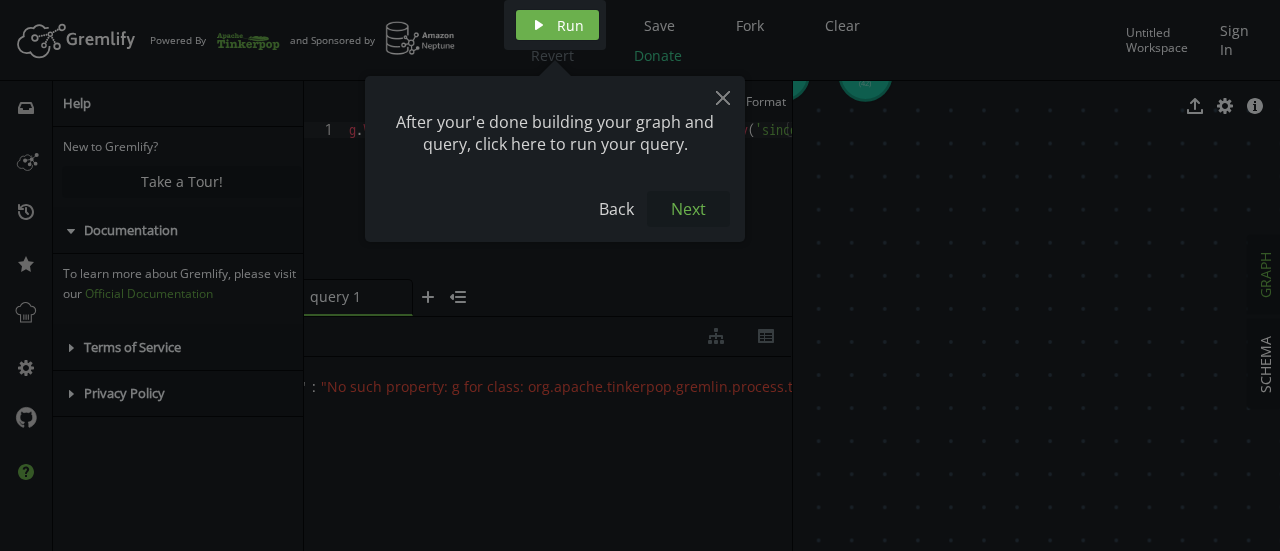 click on "Next" at bounding box center (688, 209) 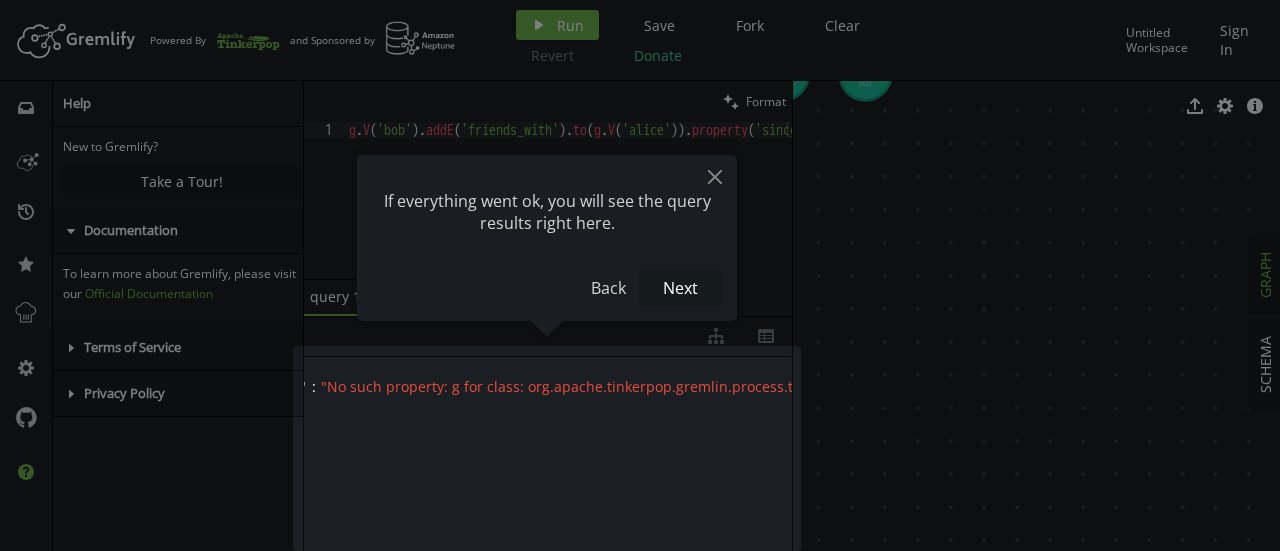 click at bounding box center (715, 178) 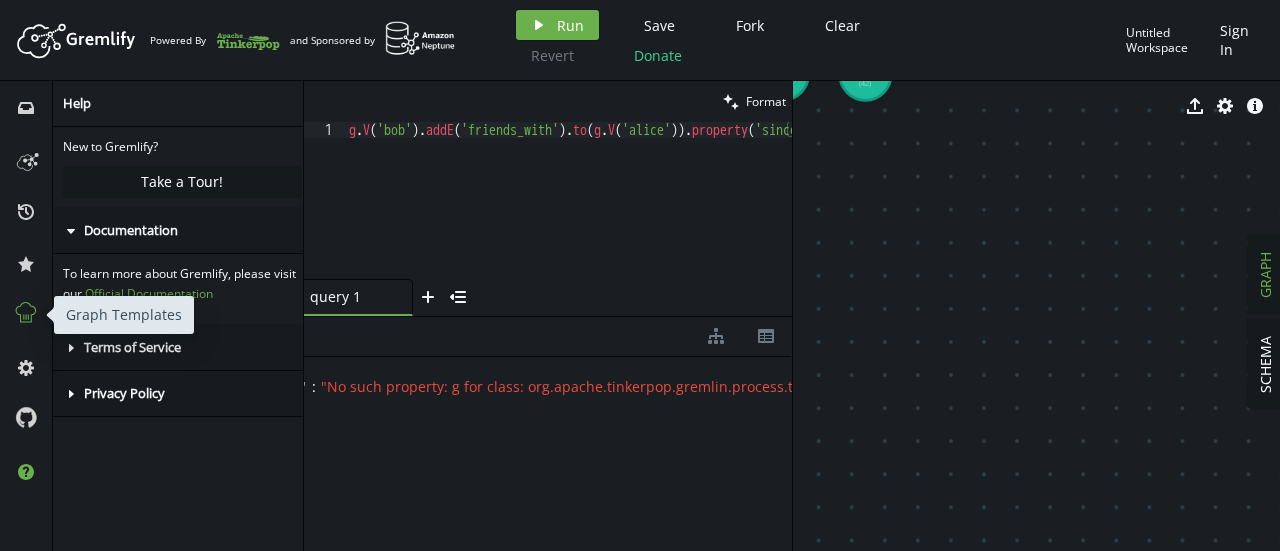 click 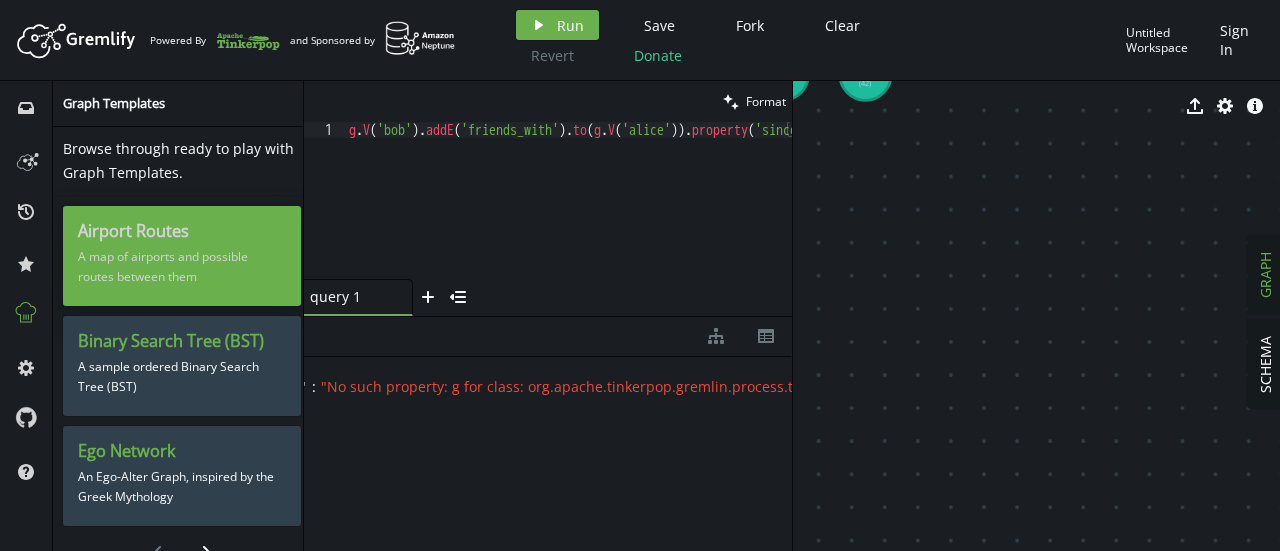 click on "Airport Routes" at bounding box center [182, 231] 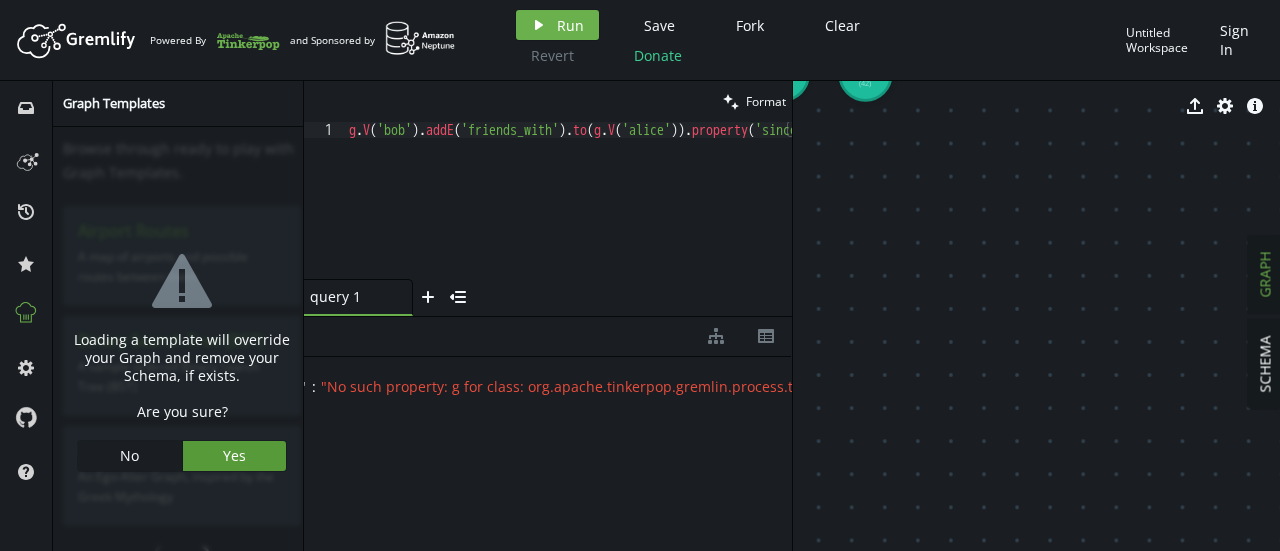 click on "Yes" at bounding box center (235, 456) 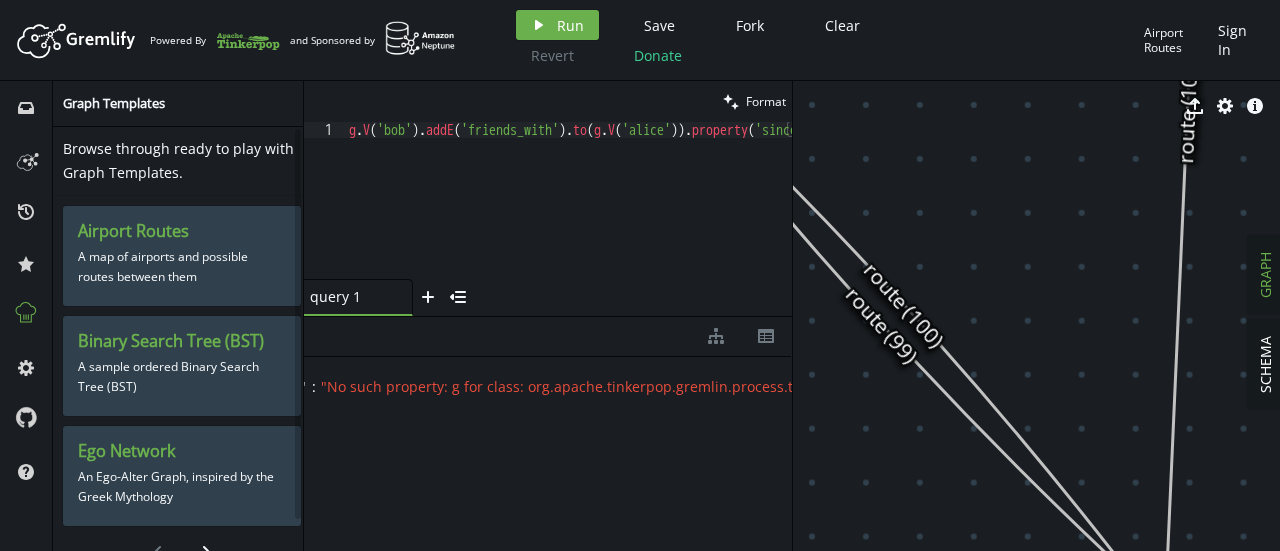 scroll, scrollTop: 0, scrollLeft: 108, axis: horizontal 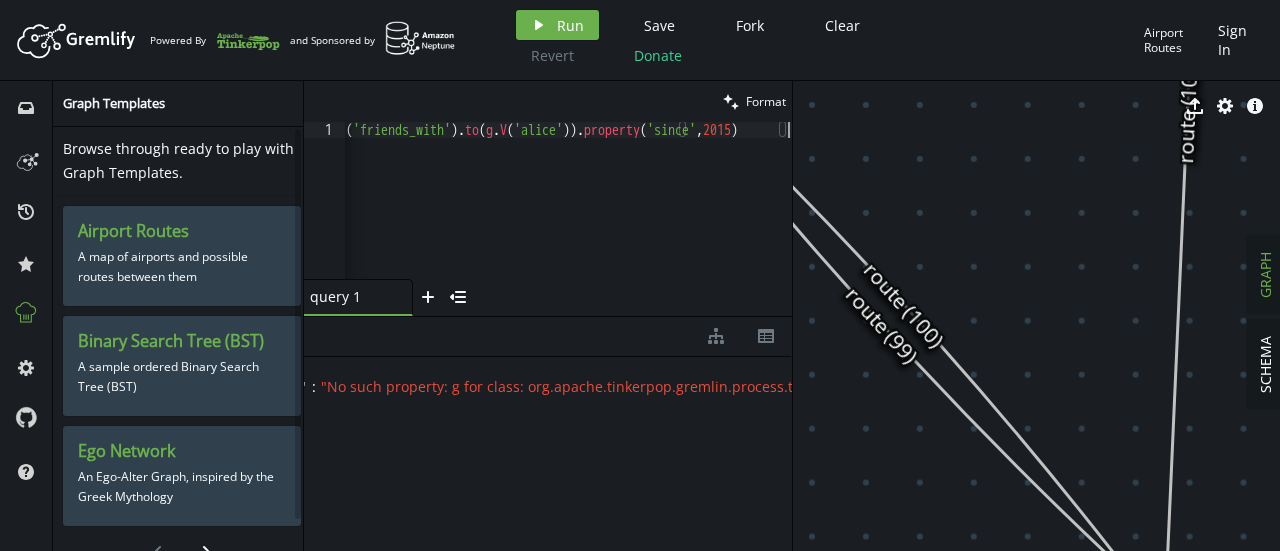 click on "g.V('[NAME]').addE('friends_with').to(g.V('[NAME])).property('since',2015)" at bounding box center [514, 212] 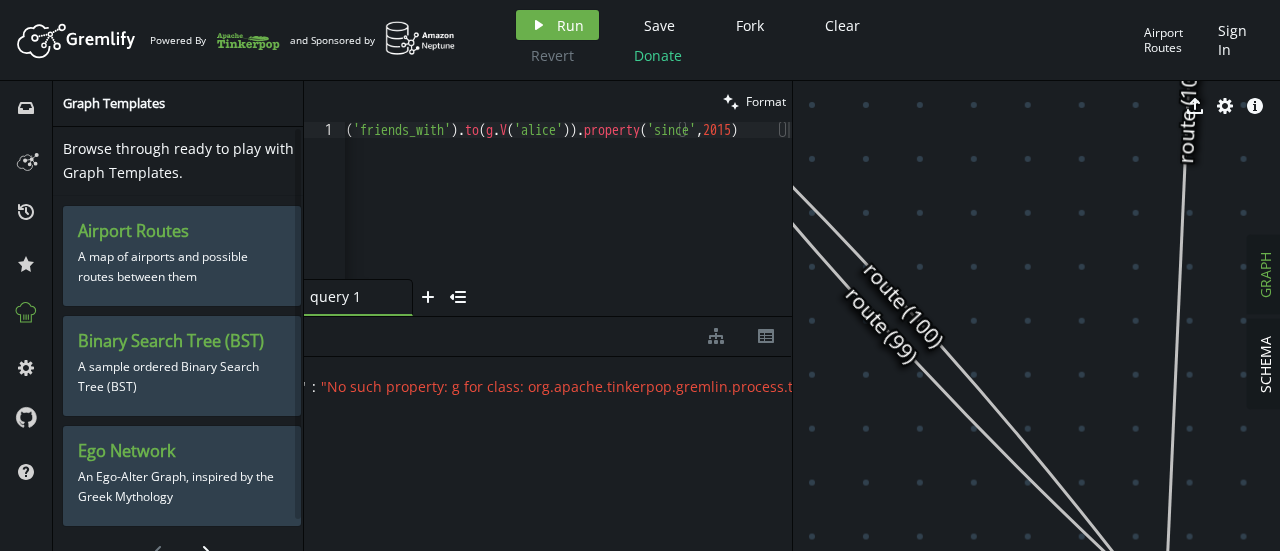 click 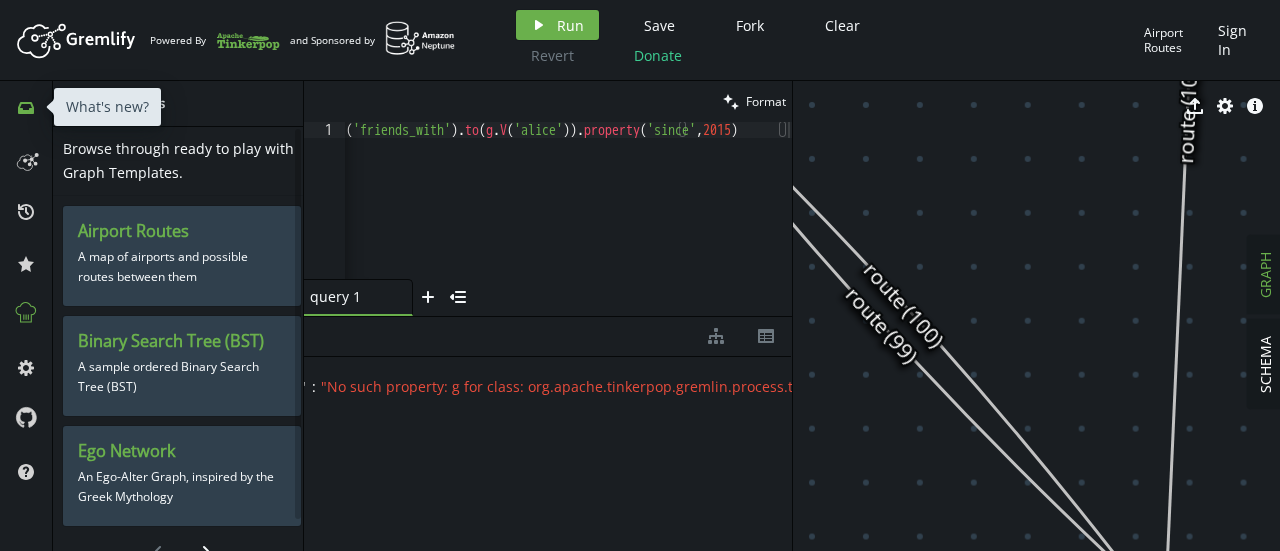 click on "inbox" at bounding box center (26, 107) 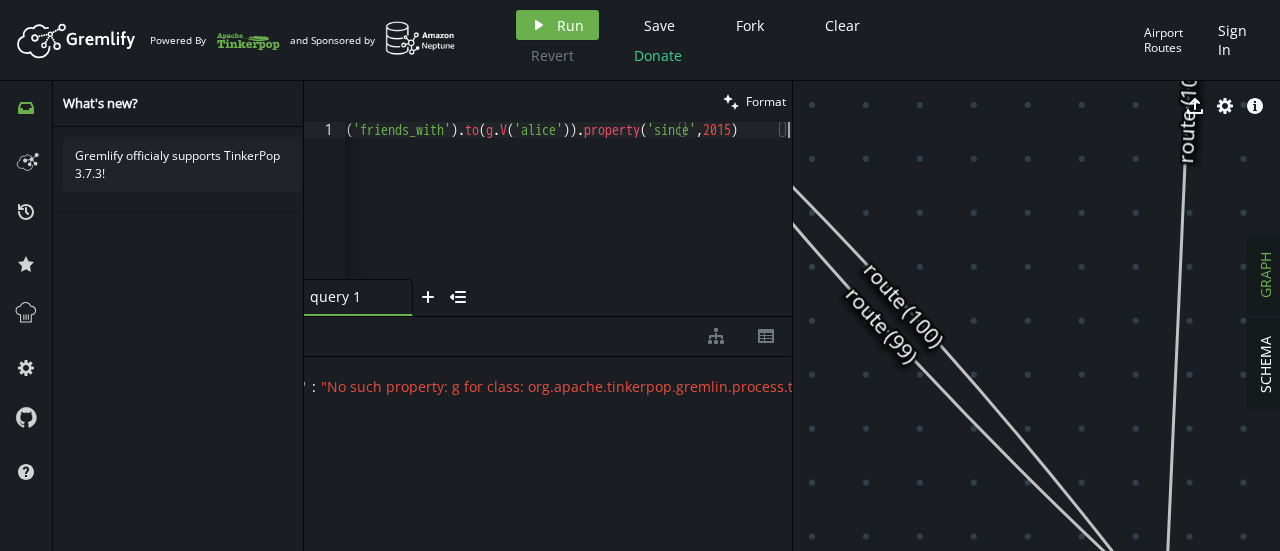 click on "1" at bounding box center (324, 500122) 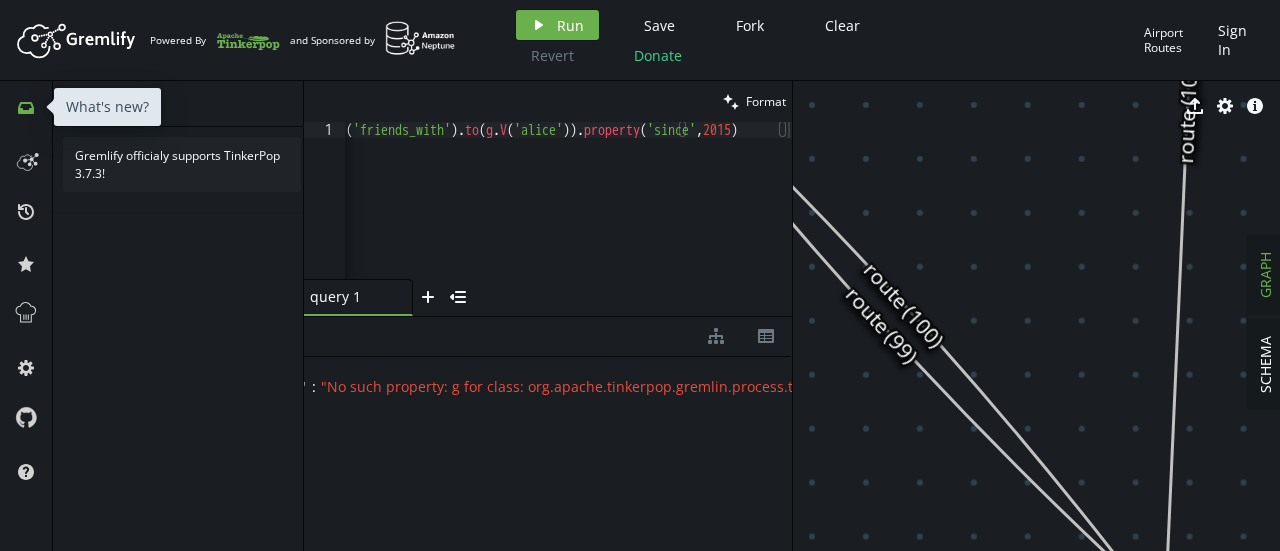 click on "inbox" at bounding box center (26, 107) 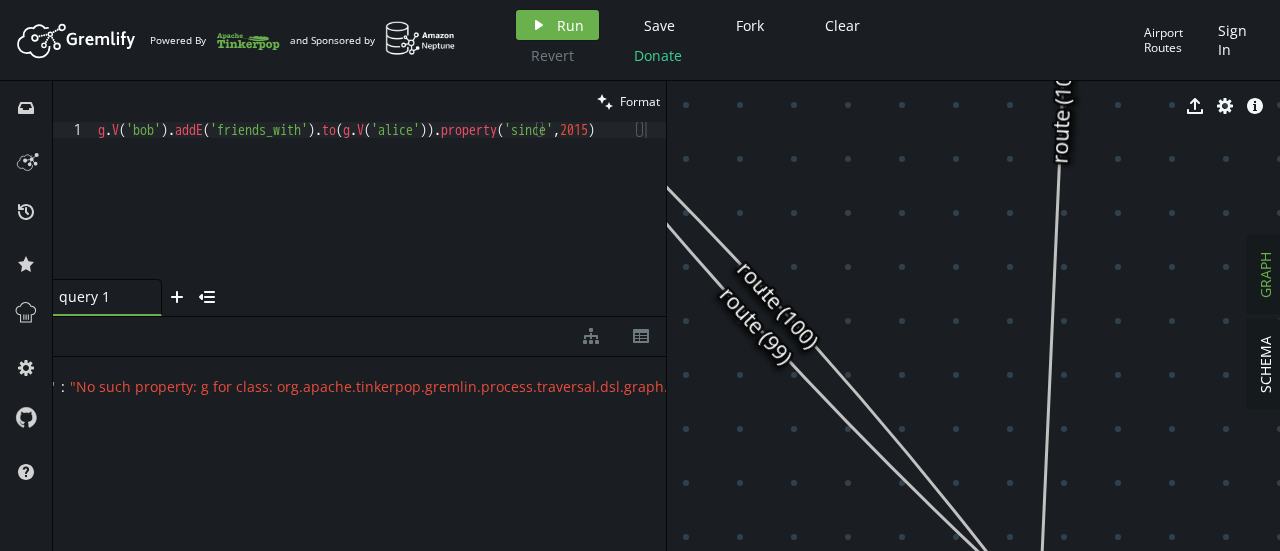 click 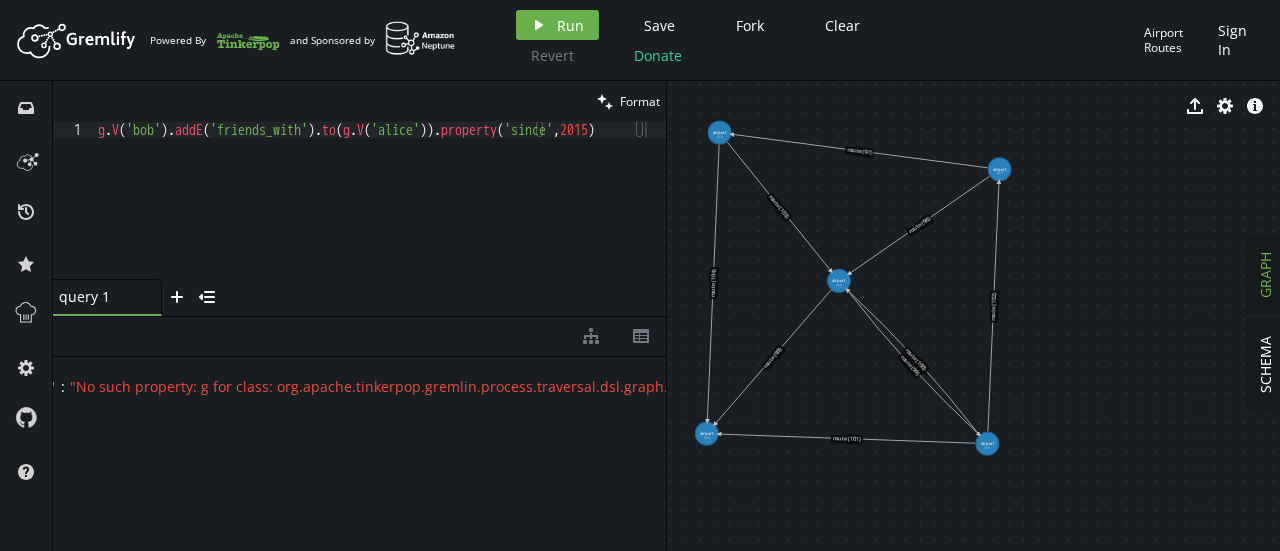 drag, startPoint x: 828, startPoint y: 178, endPoint x: 893, endPoint y: 272, distance: 114.28473 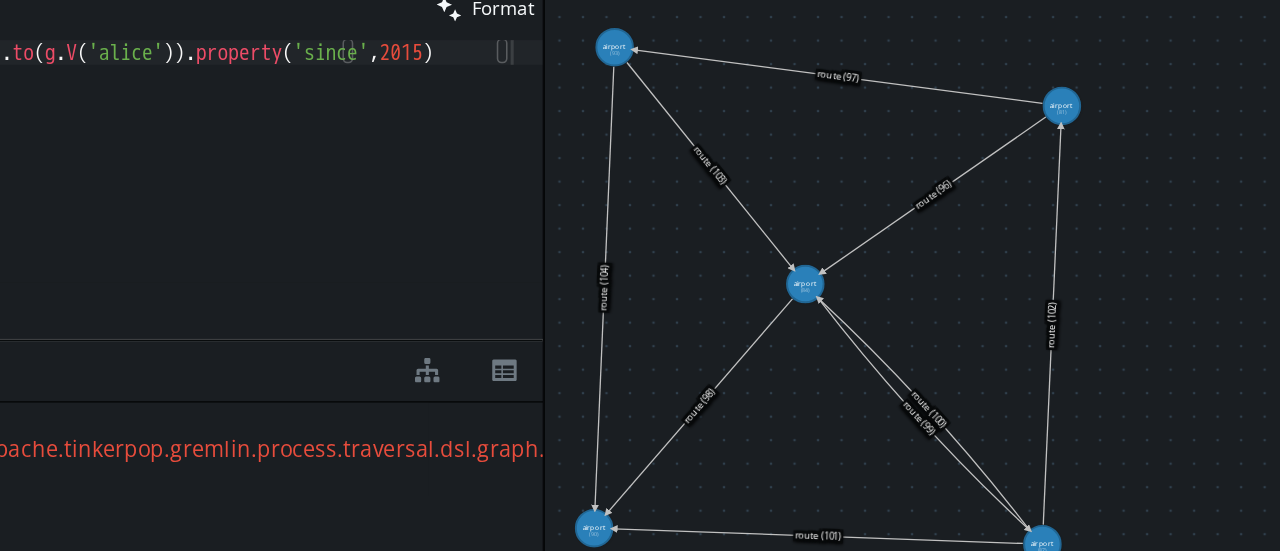 click on "export cog info-sign" at bounding box center (973, 106) 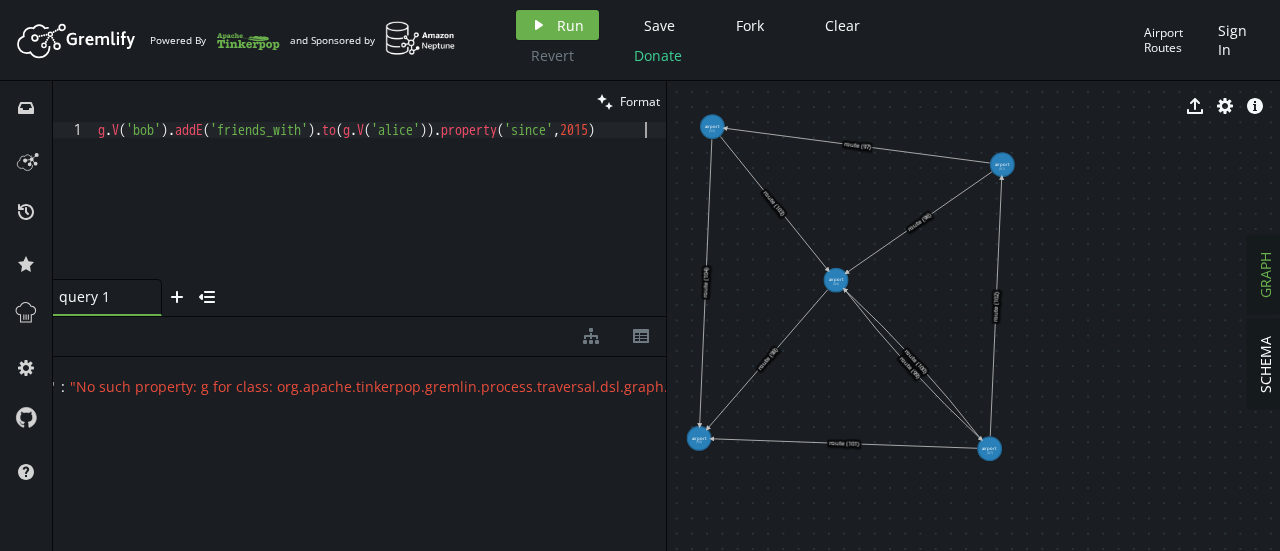 click on "g.V('[NAME]').addE('friends_with').to(g.V('[NAME])).property('since',2015)" at bounding box center (380, 212) 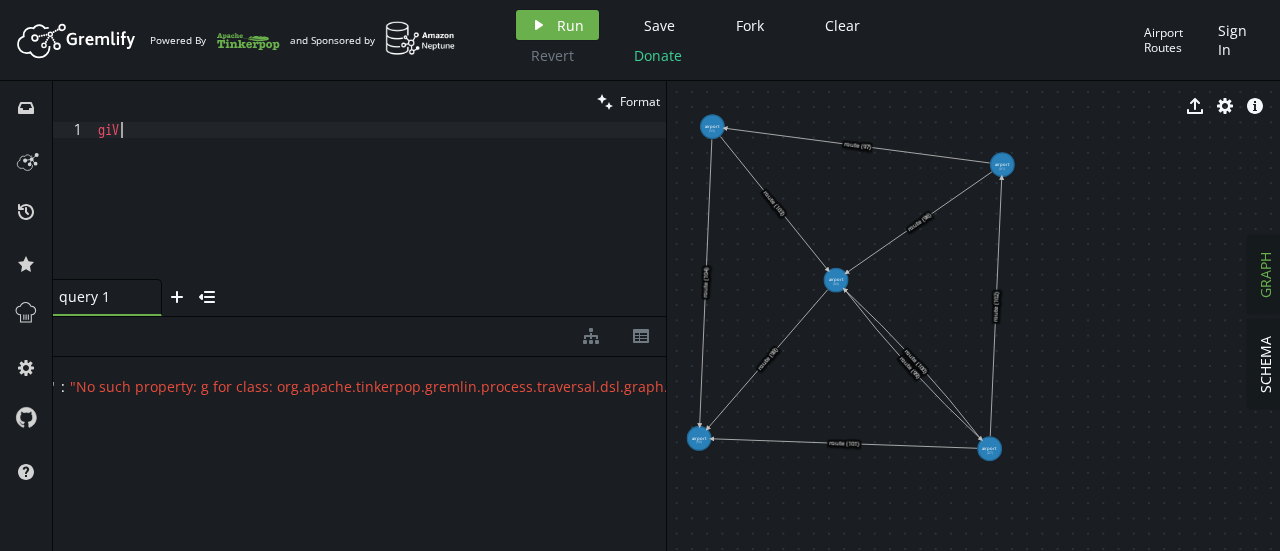 scroll, scrollTop: 0, scrollLeft: 30, axis: horizontal 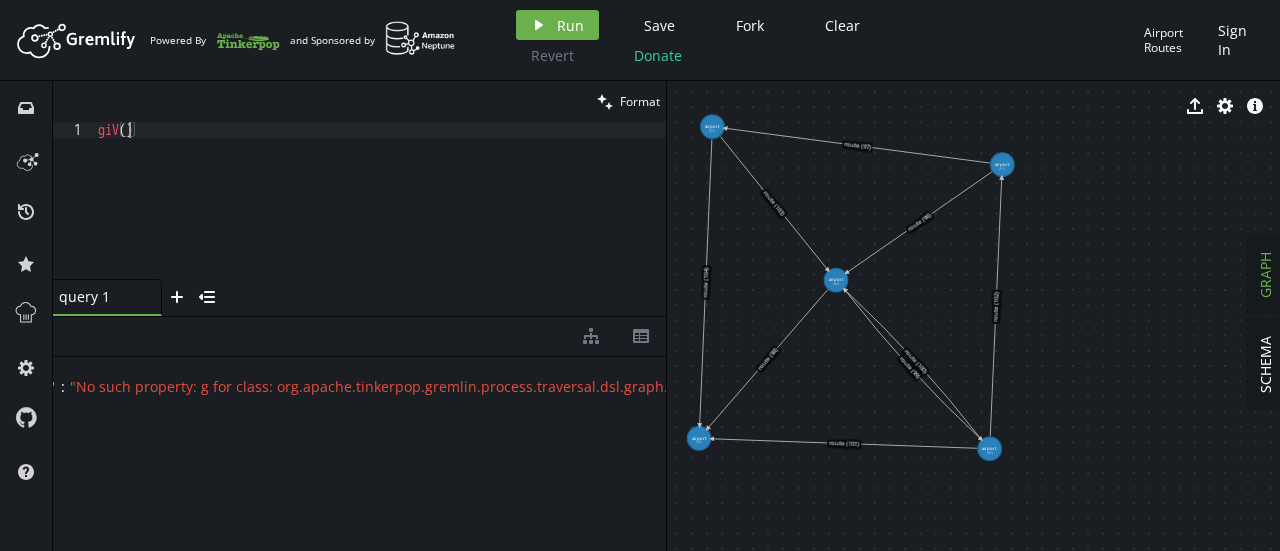 click on "giV()" at bounding box center (380, 216) 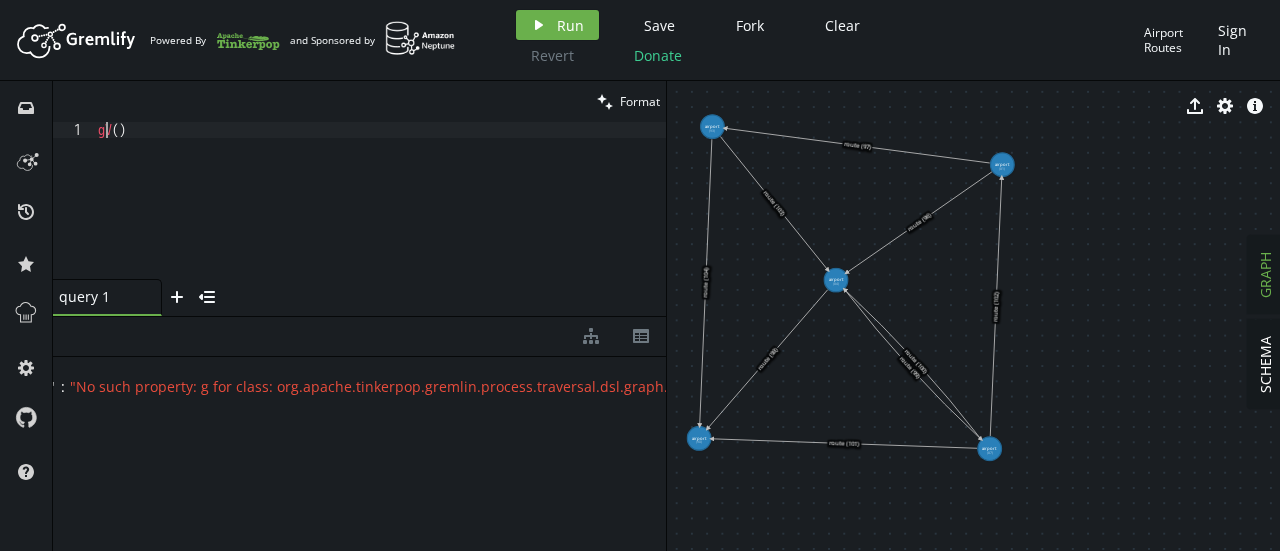 scroll, scrollTop: 0, scrollLeft: 15, axis: horizontal 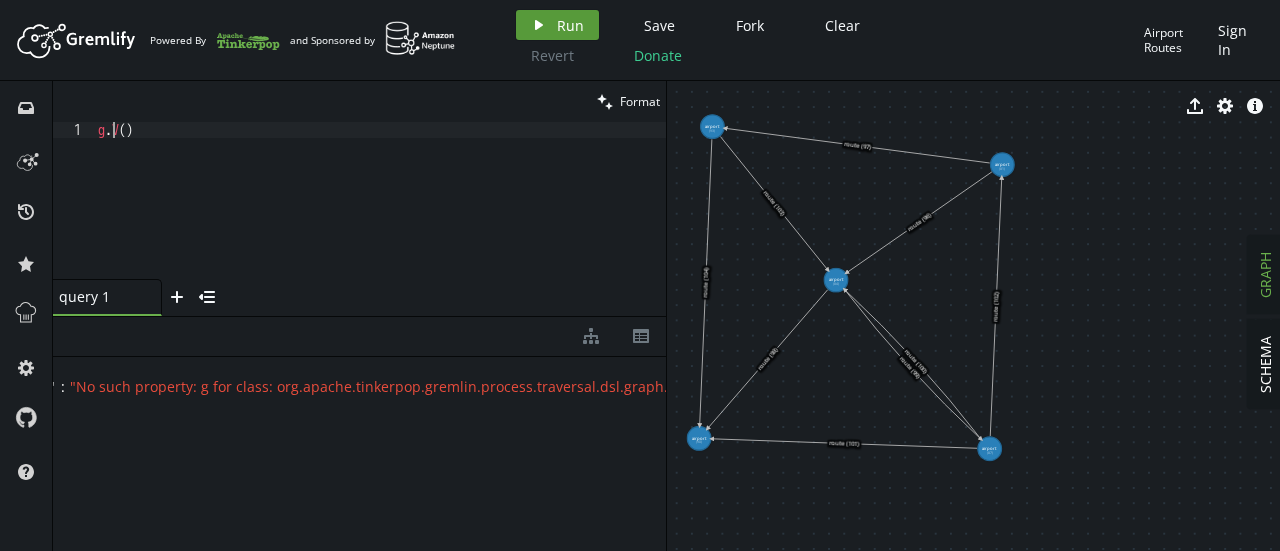 type on "g.V()" 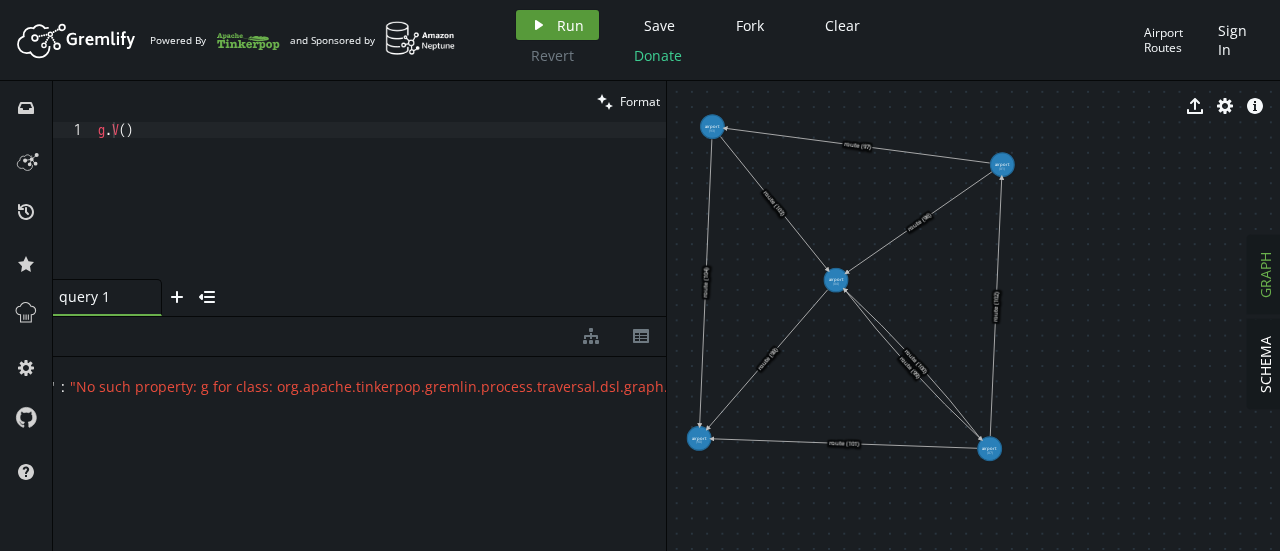 click on "Run" at bounding box center [570, 25] 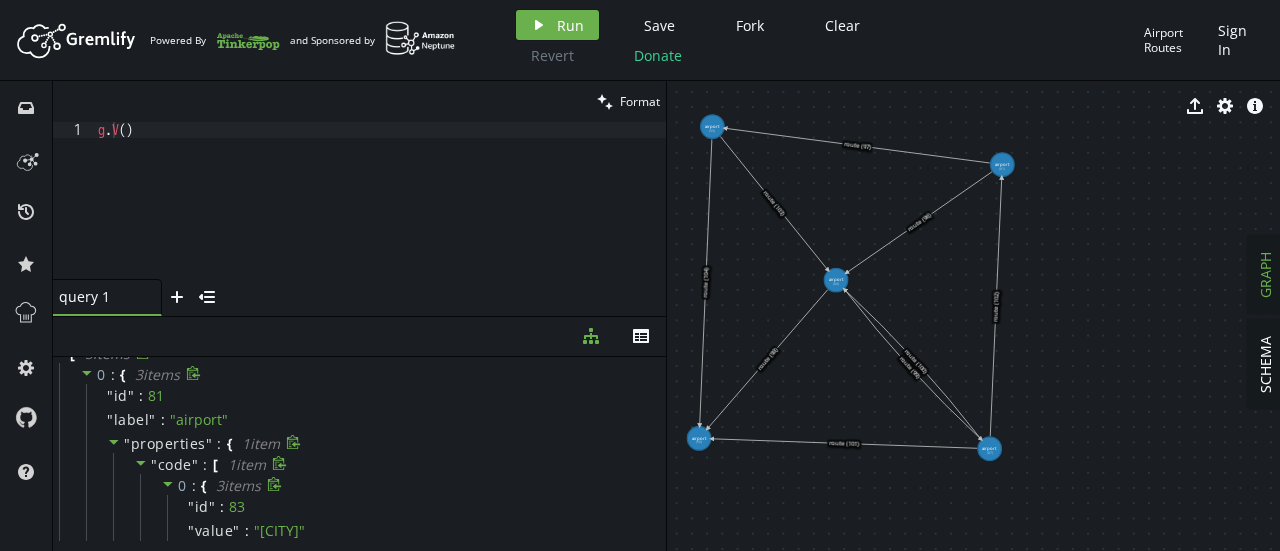 scroll, scrollTop: 11, scrollLeft: 0, axis: vertical 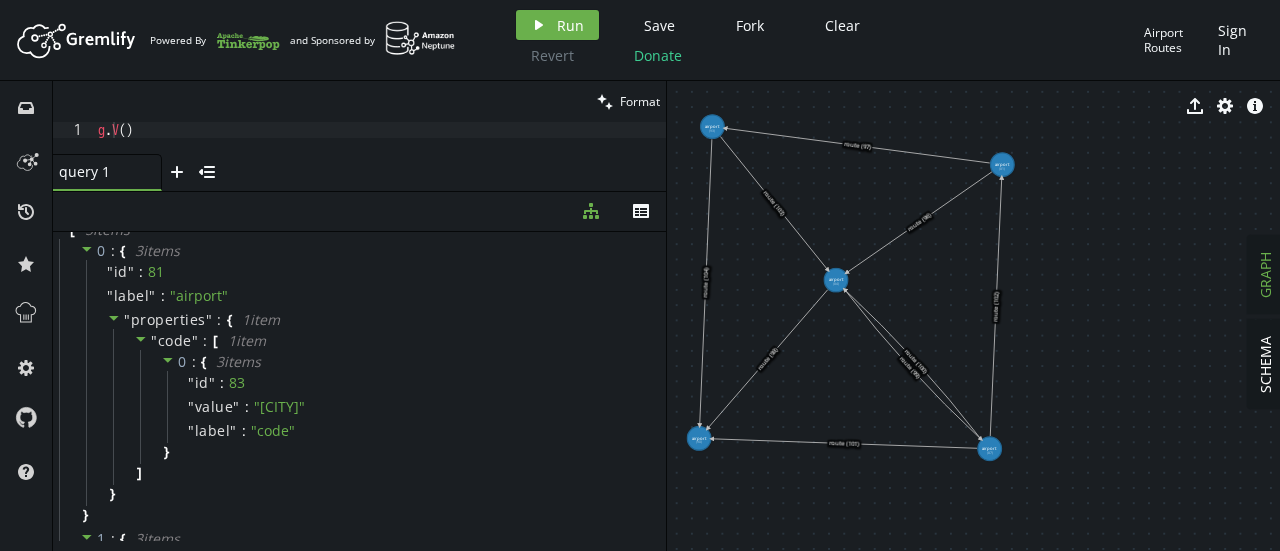 drag, startPoint x: 416, startPoint y: 315, endPoint x: 426, endPoint y: 192, distance: 123.40584 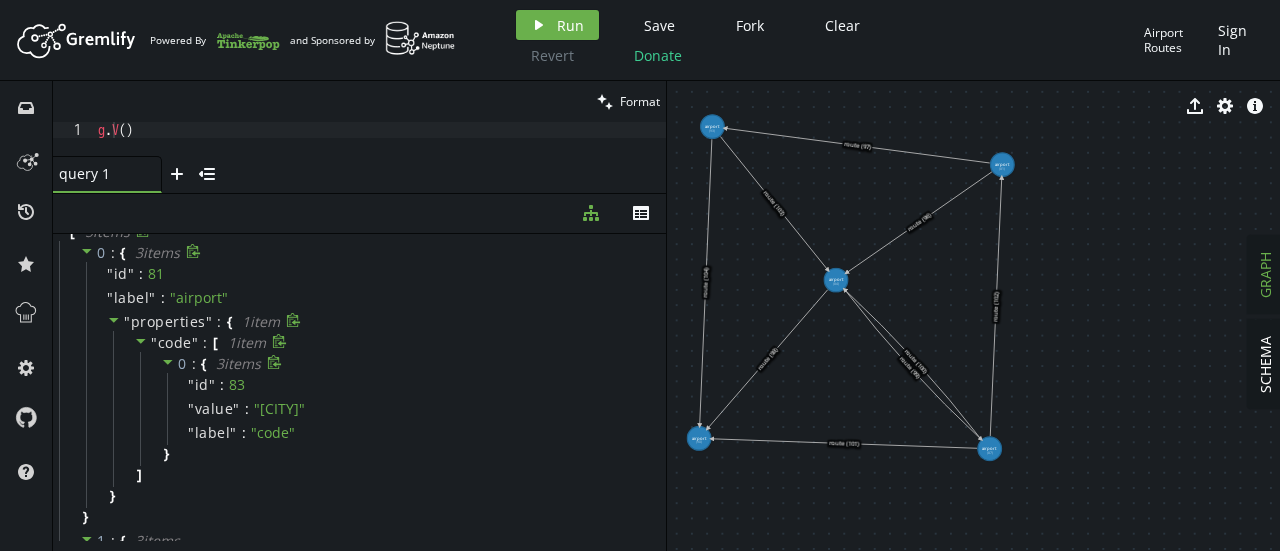 scroll, scrollTop: 0, scrollLeft: 0, axis: both 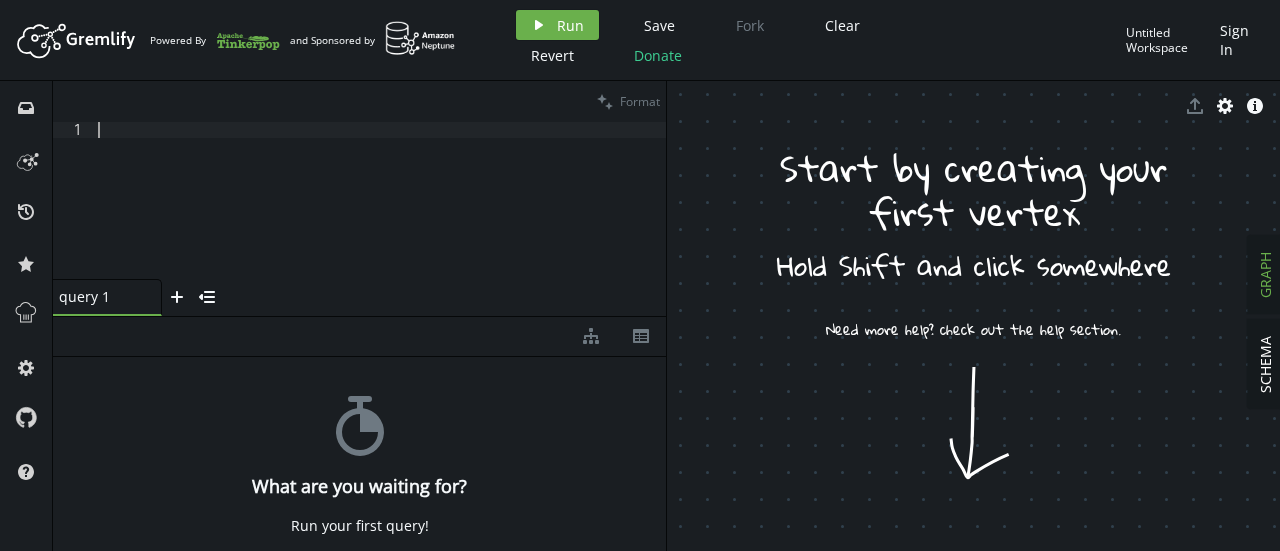 click at bounding box center [380, 216] 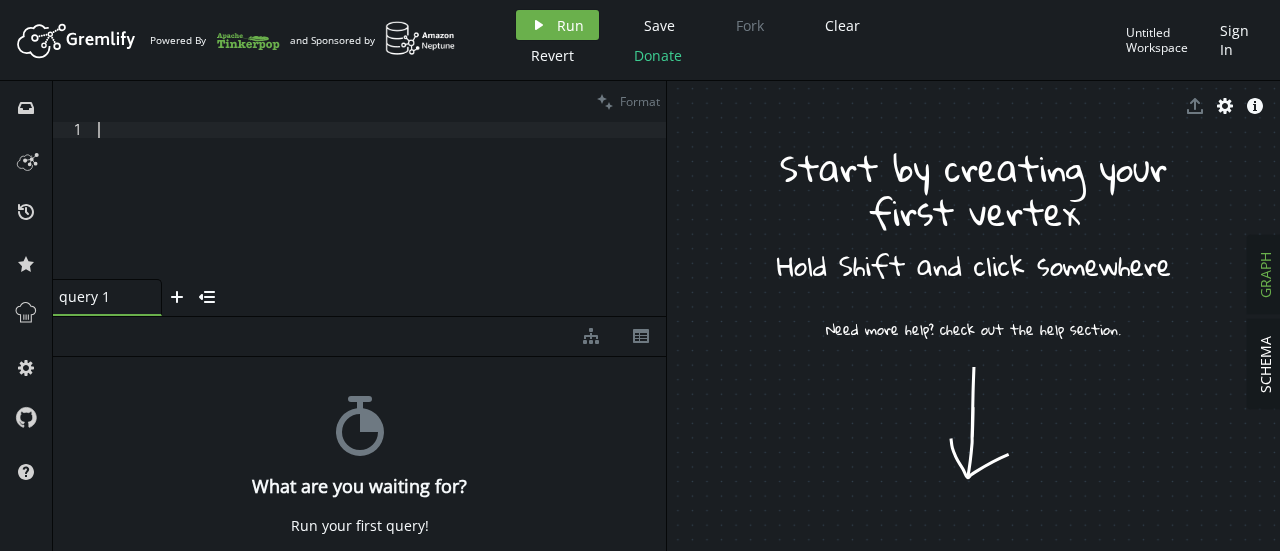 click at bounding box center (380, 216) 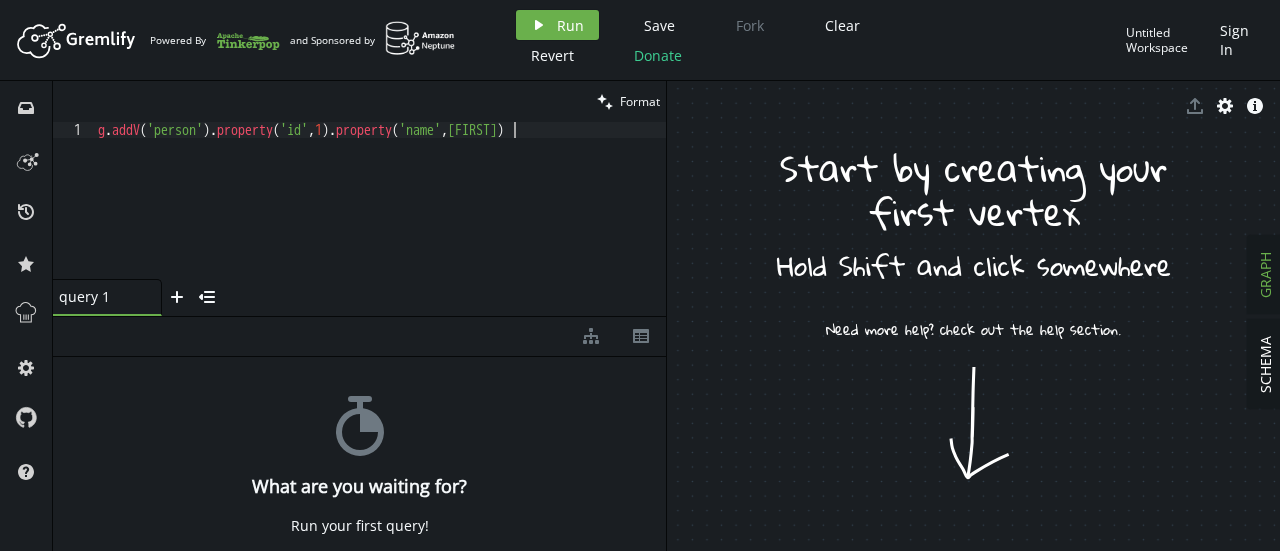scroll, scrollTop: 0, scrollLeft: 423, axis: horizontal 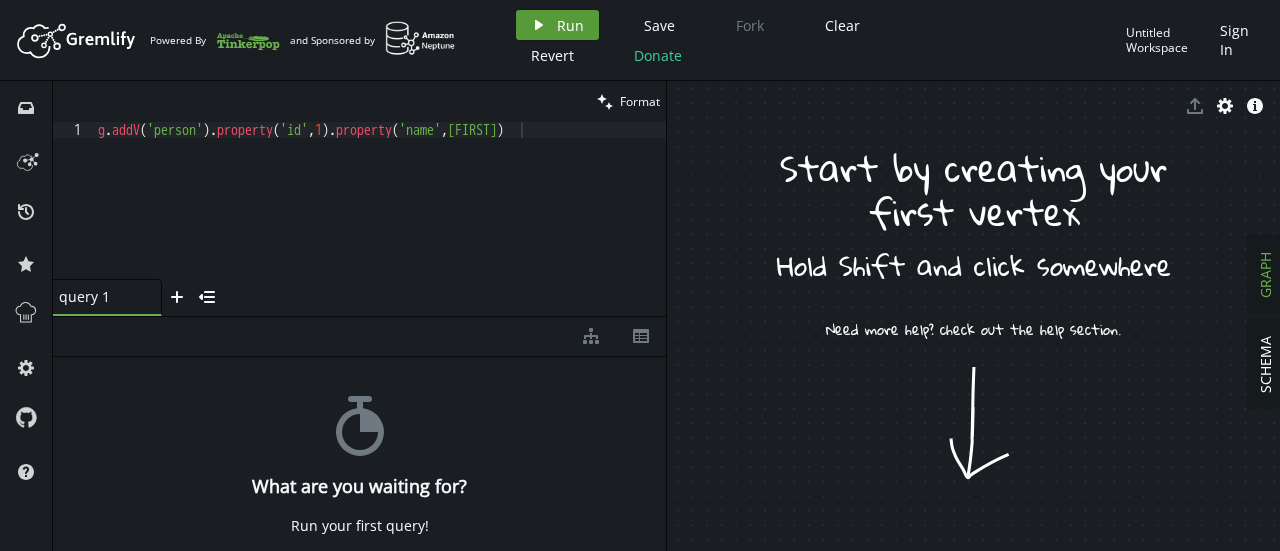 click on "play Run" at bounding box center [557, 25] 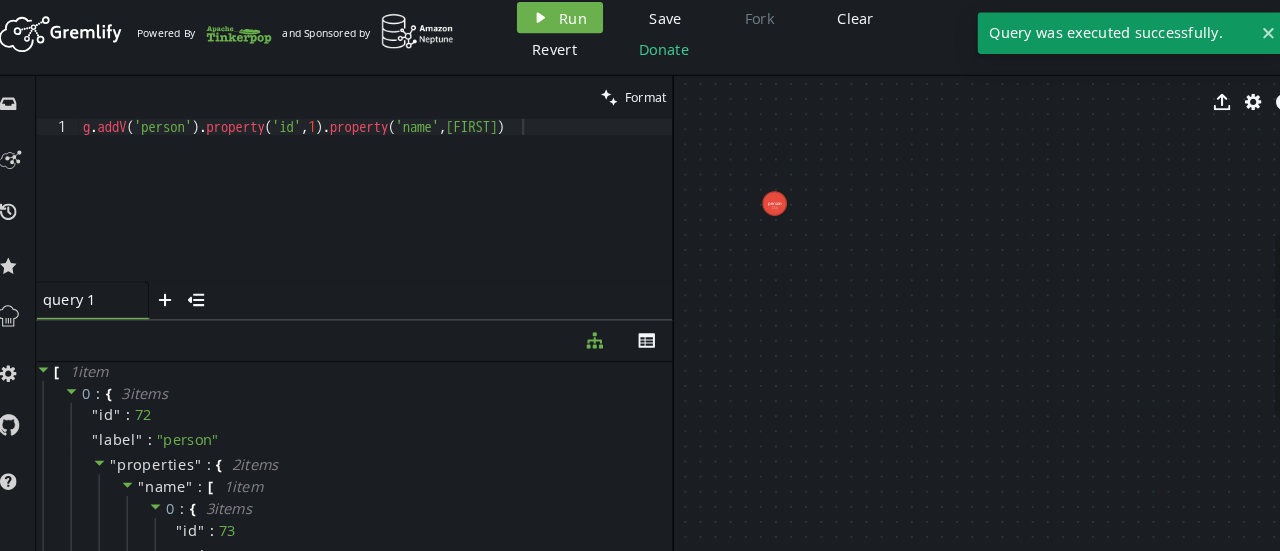 scroll, scrollTop: 0, scrollLeft: 0, axis: both 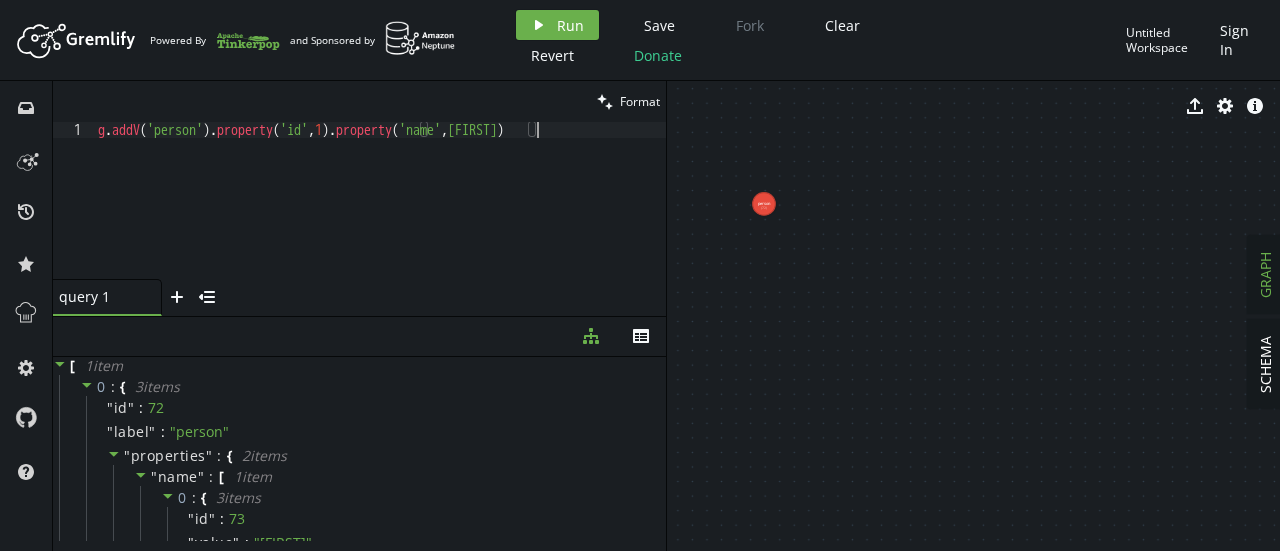 click on "g . addV ( 'person' ) . property ( 'id' , 1 ) . property ( 'name' , '[FIRST]' ) g . addV ( 'person' ) . property ( 'id' , 1 ) . property ( 'name' , '[FIRST]' )" at bounding box center [380, 216] 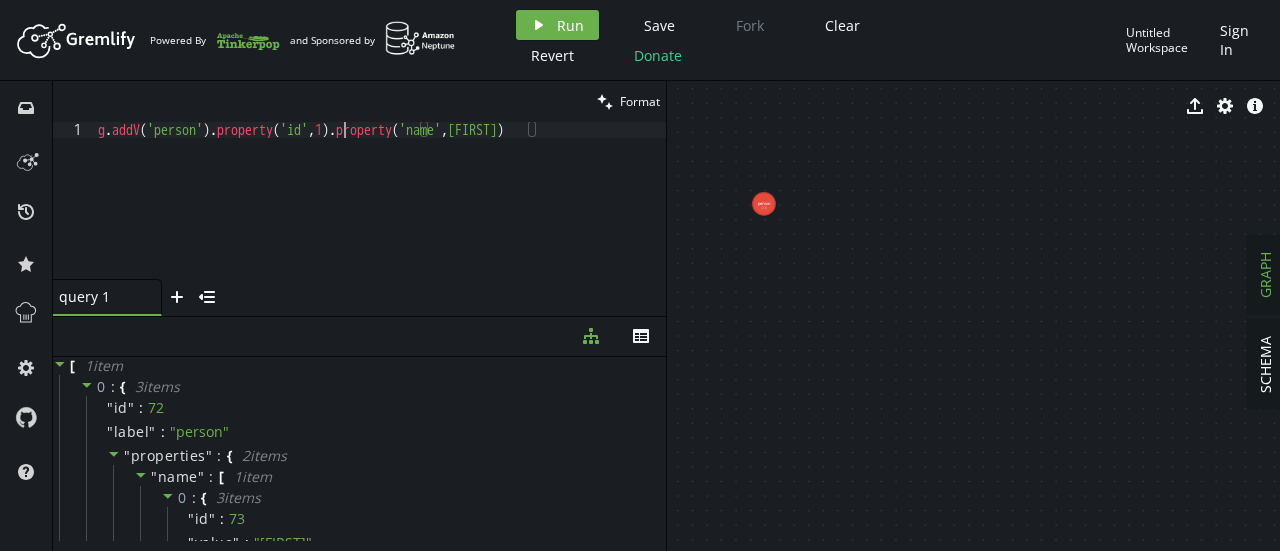click on "g . addV ( 'person' ) . property ( 'id' , 1 ) . property ( 'name' , '[FIRST]' ) g . addV ( 'person' ) . property ( 'id' , 1 ) . property ( 'name' , '[FIRST]' )" at bounding box center [380, 216] 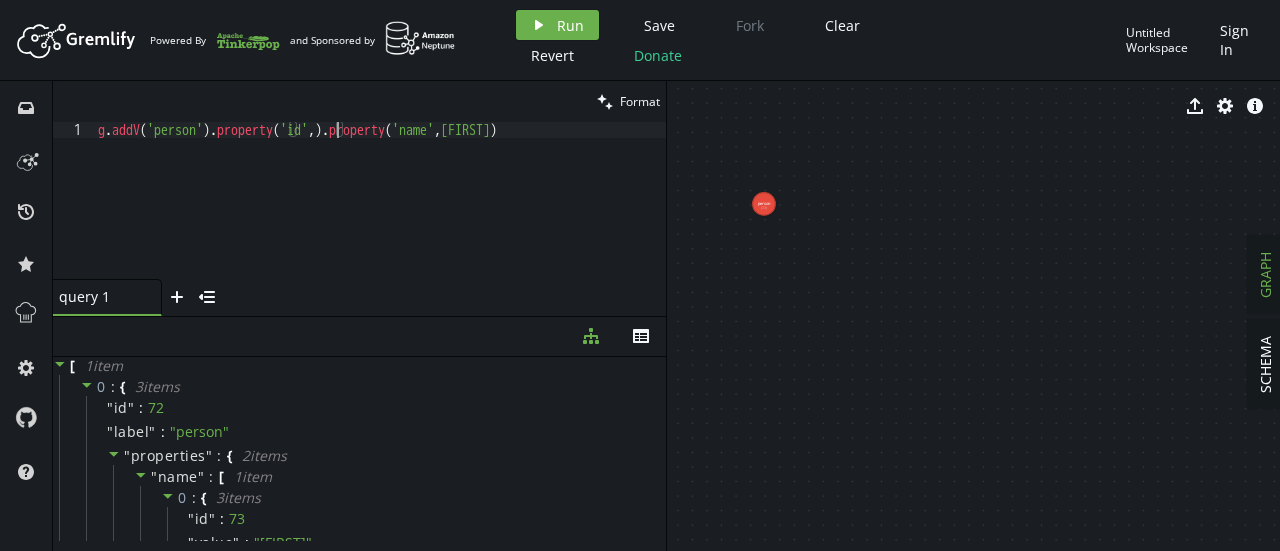 scroll, scrollTop: 0, scrollLeft: 246, axis: horizontal 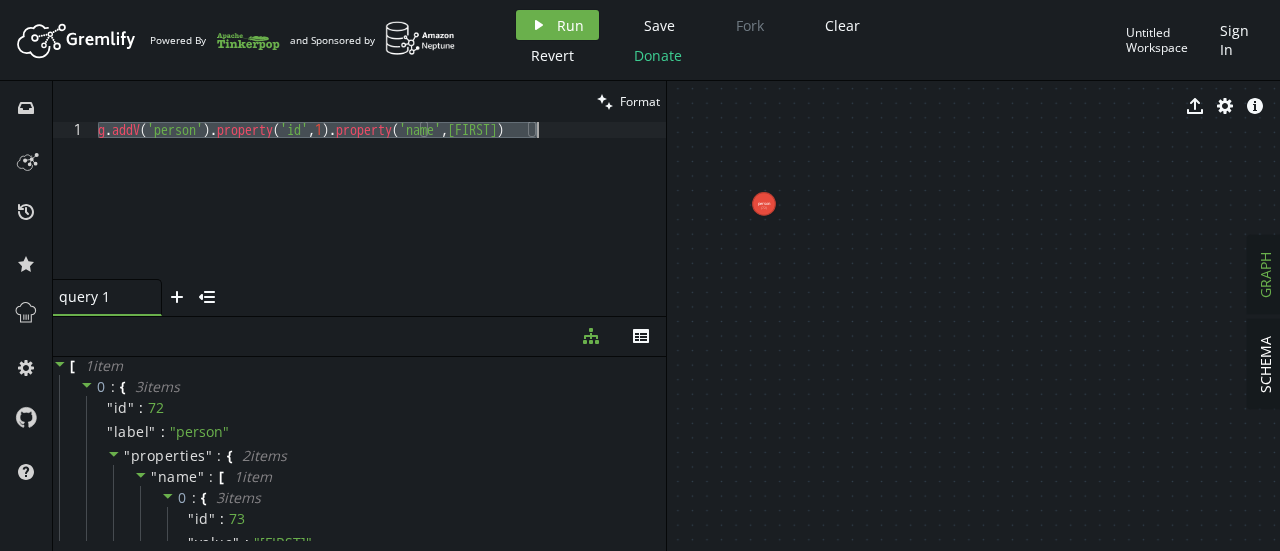 type on "g.addV('person').property('id',1).property('name','[FIRST]')" 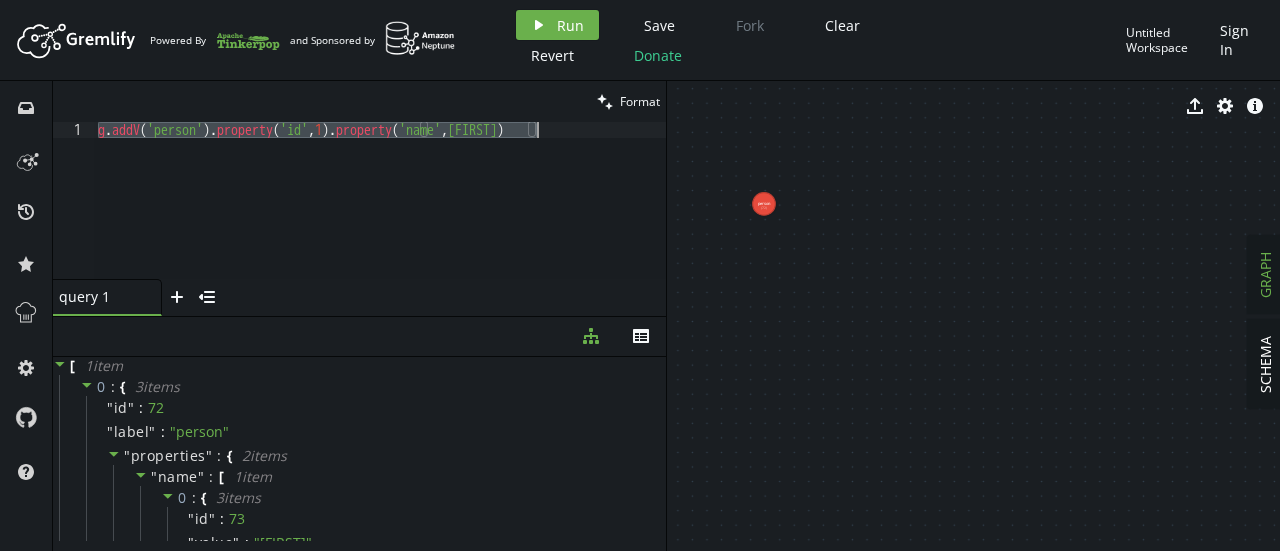 click on "g . addV ( 'person' ) . property ( 'id' , 1 ) . property ( 'name' , '[FIRST]' ) g . addV ( 'person' ) . property ( 'id' , 1 ) . property ( 'name' , '[FIRST]' )" at bounding box center [380, 200] 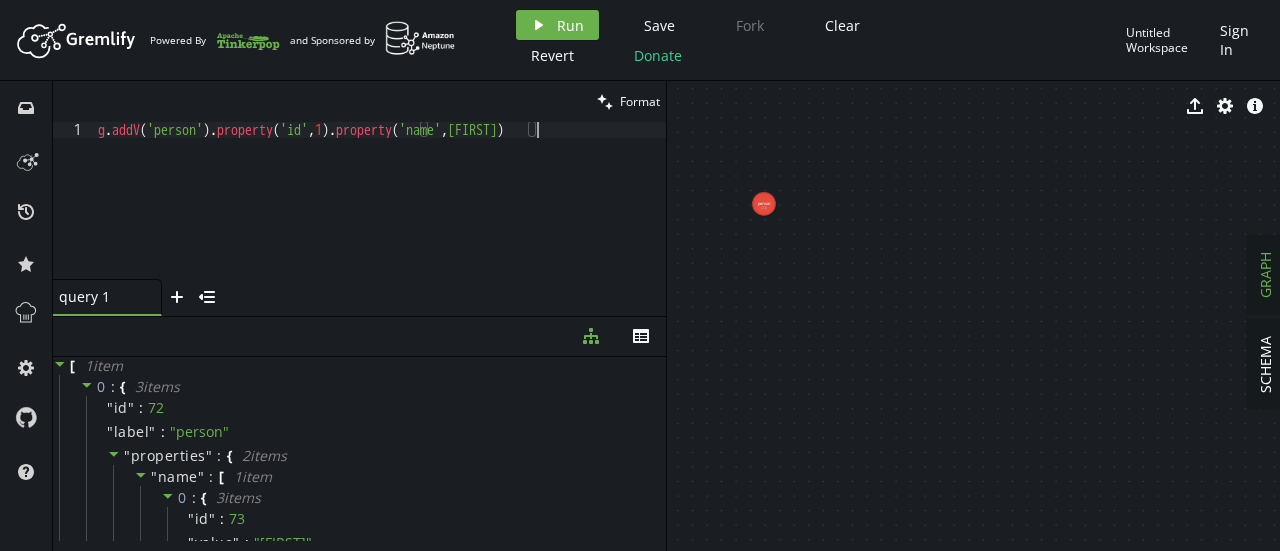 scroll, scrollTop: 0, scrollLeft: 0, axis: both 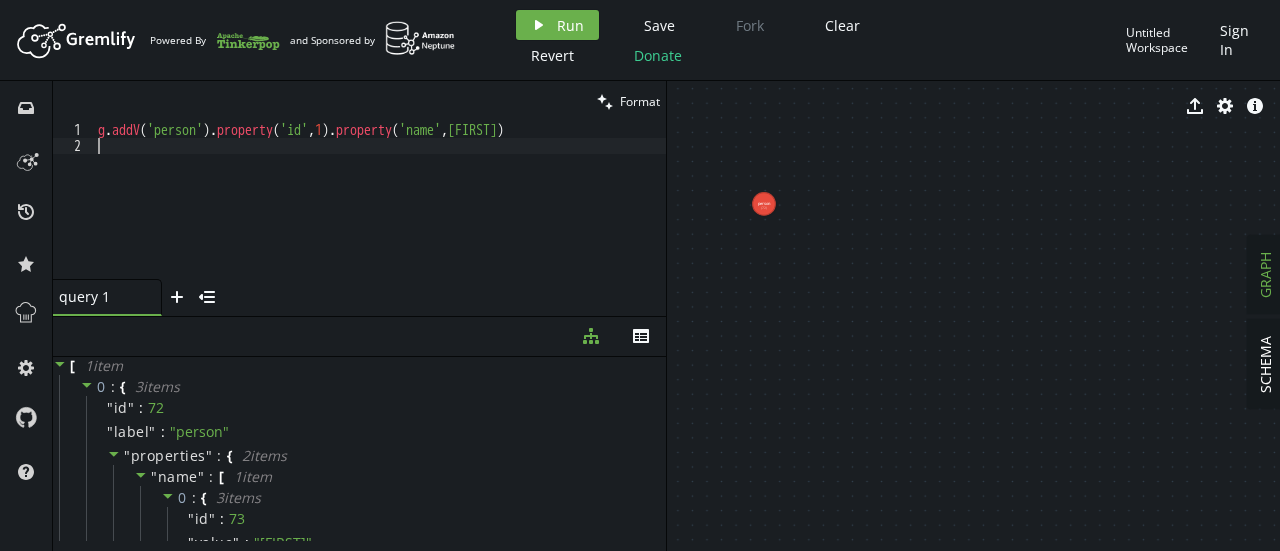 paste on "g.addV('person').property('id',1).property('name','[FIRST]')" 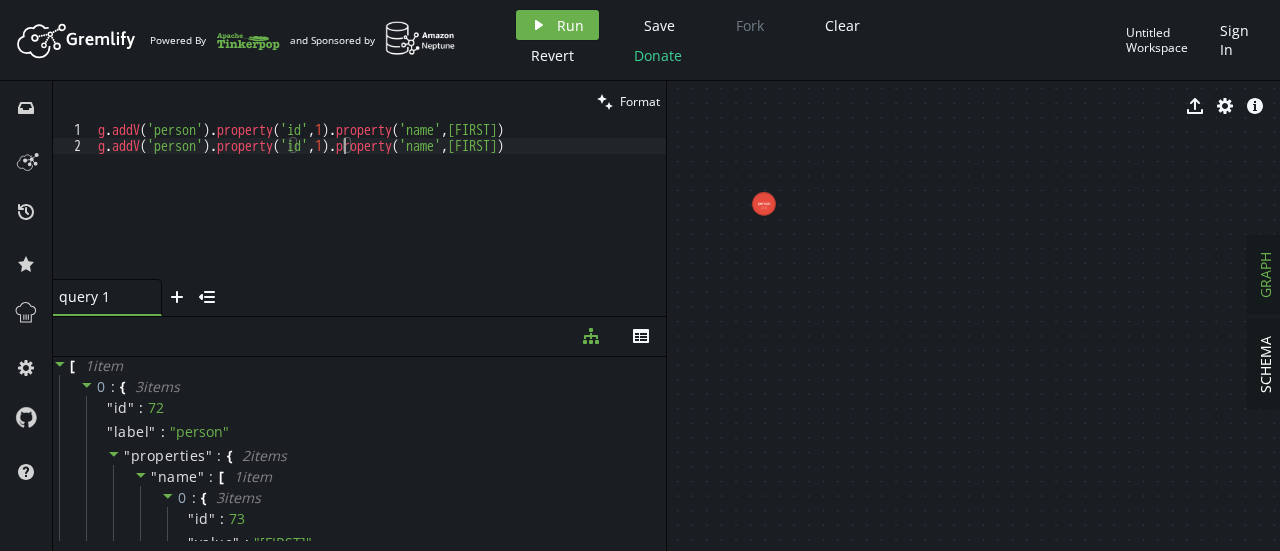 click on "g . addV ( 'person' ) . property ( 'id' , 1 ) . property ( 'name' , '[FIRST]' ) g . addV ( 'person' ) . property ( 'id' , 1 ) . property ( 'name' , '[FIRST]' )" at bounding box center (380, 216) 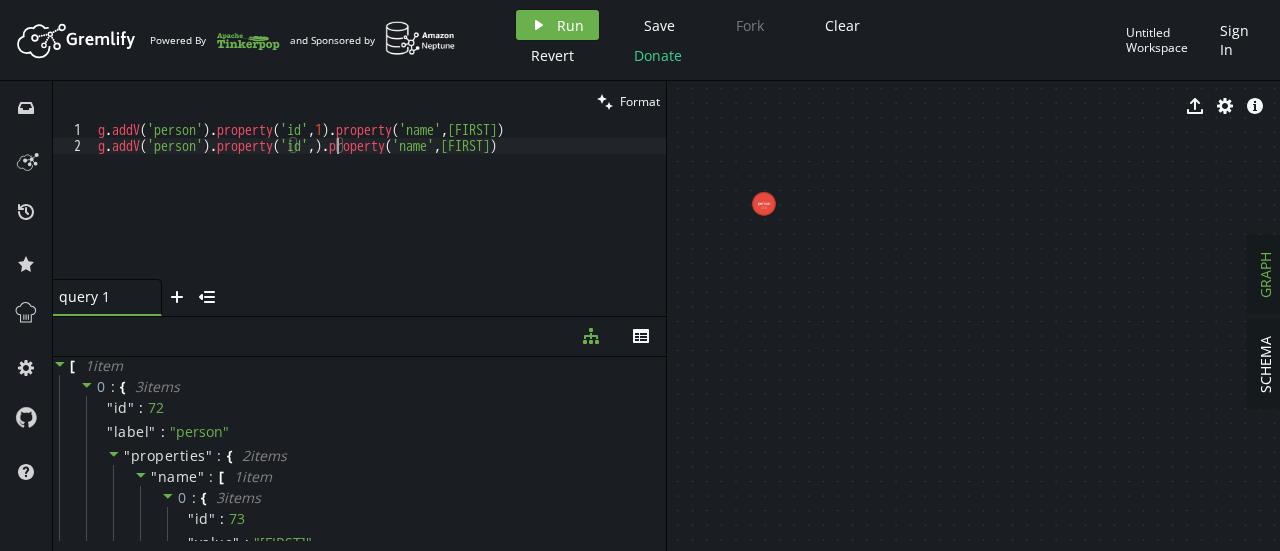 scroll, scrollTop: 0, scrollLeft: 246, axis: horizontal 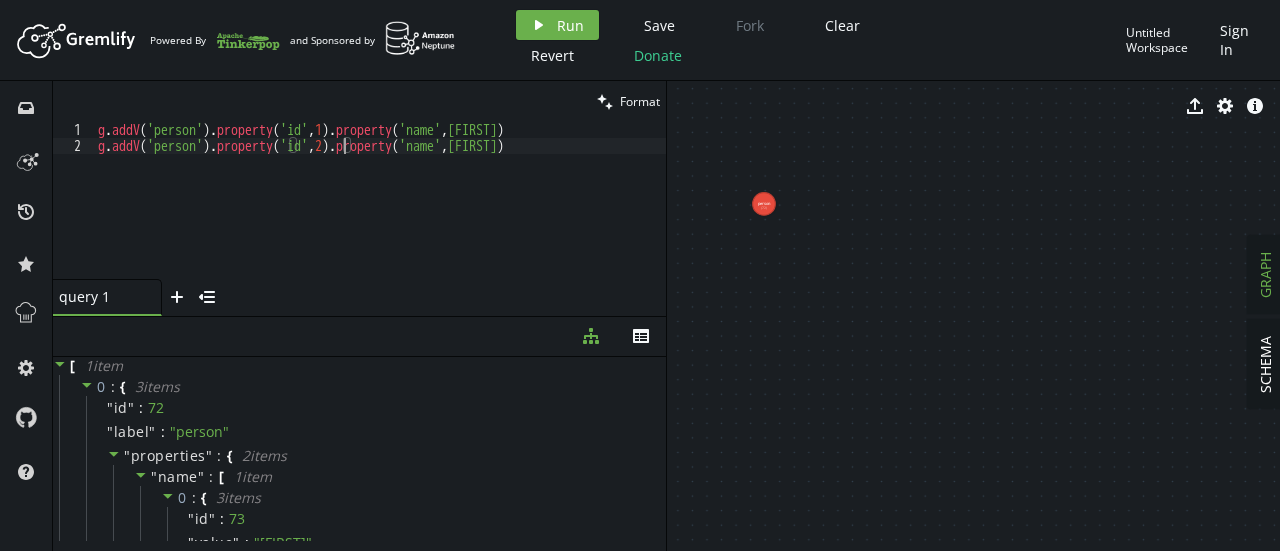 click on "g . addV ( 'person' ) . property ( 'id' , 1 ) . property ( 'name' , '[FIRST]' ) g . addV ( 'person' ) . property ( 'id' , 2 ) . property ( 'name' , '[FIRST]' )" at bounding box center (380, 216) 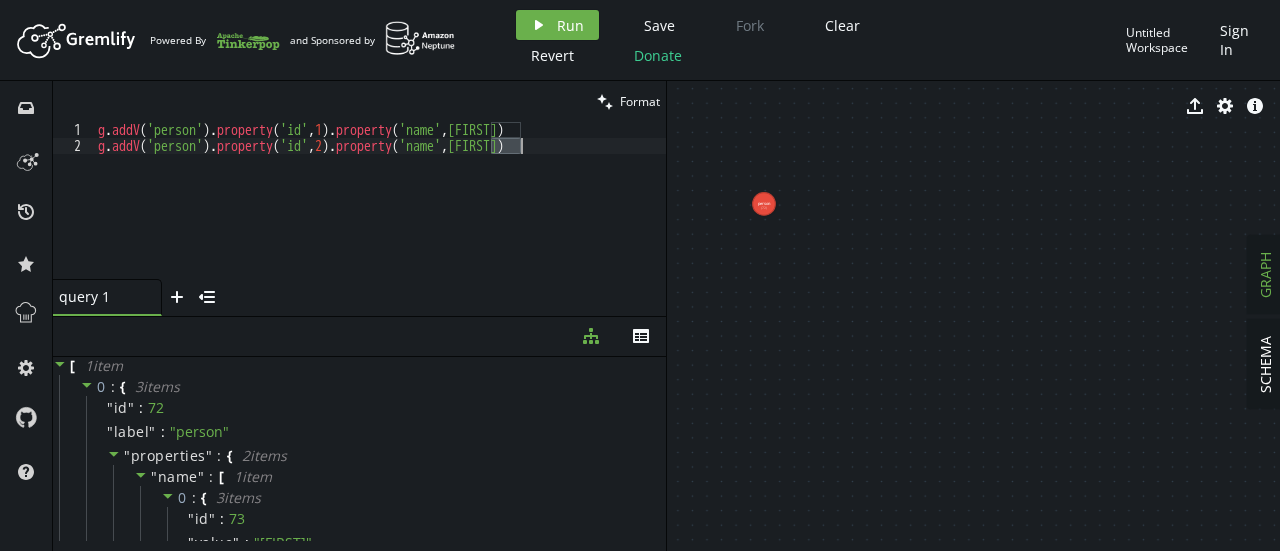 click on "g . addV ( 'person' ) . property ( 'id' , 1 ) . property ( 'name' , 'John' ) g . addV ( 'person' ) . property ( 'id' , 2 ) . property ( 'name' , 'John' )" at bounding box center [380, 216] 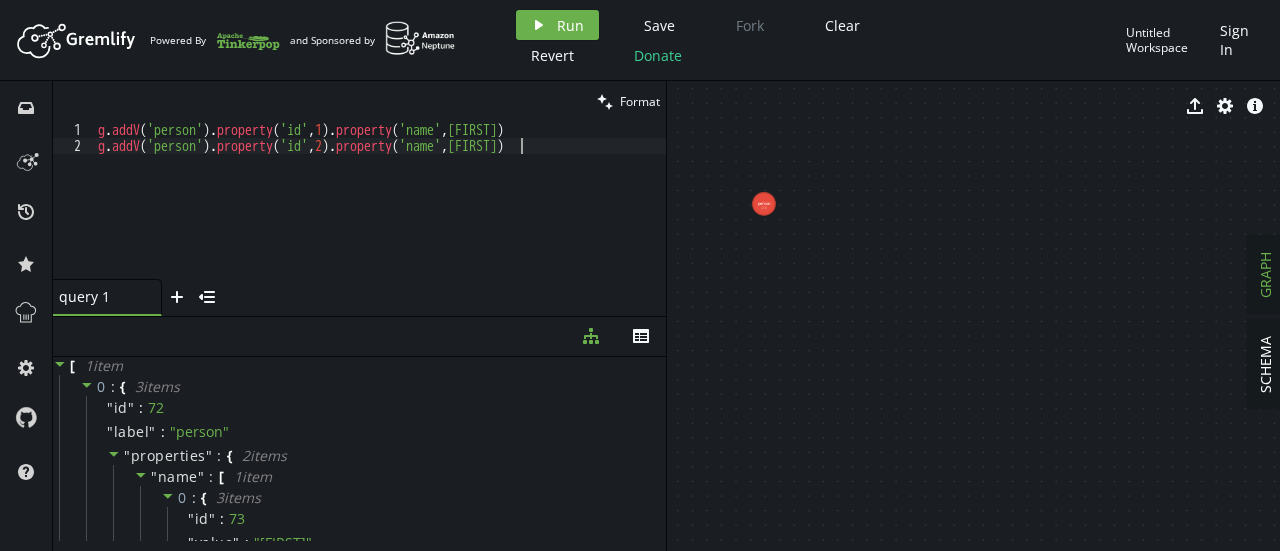 scroll, scrollTop: 0, scrollLeft: 431, axis: horizontal 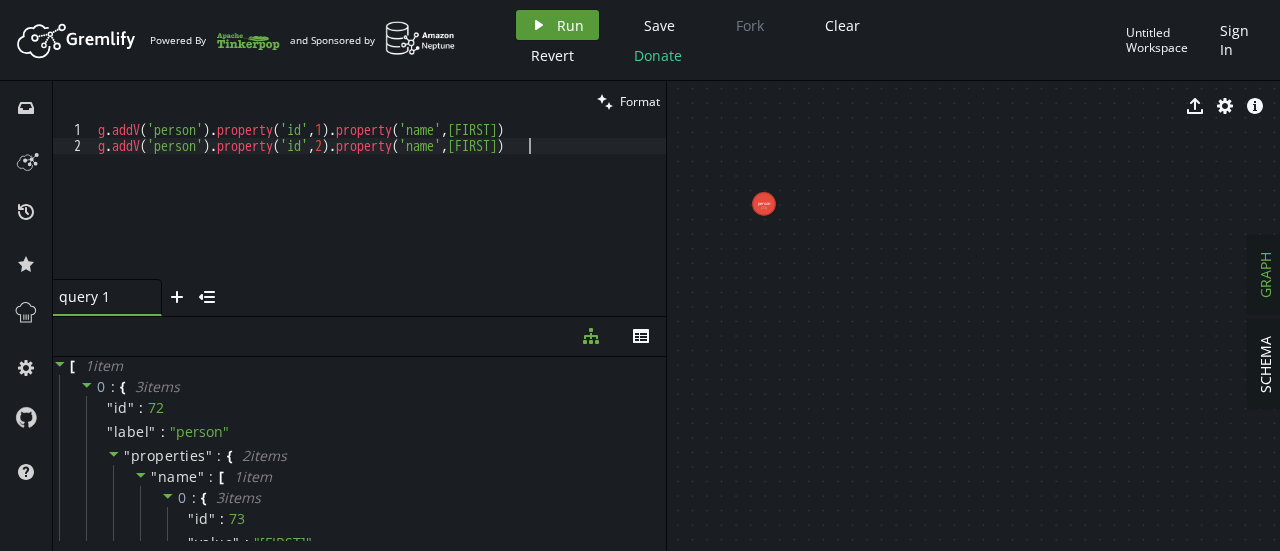 type on "g.addV('person').property('id',2).property('name','Eesha')" 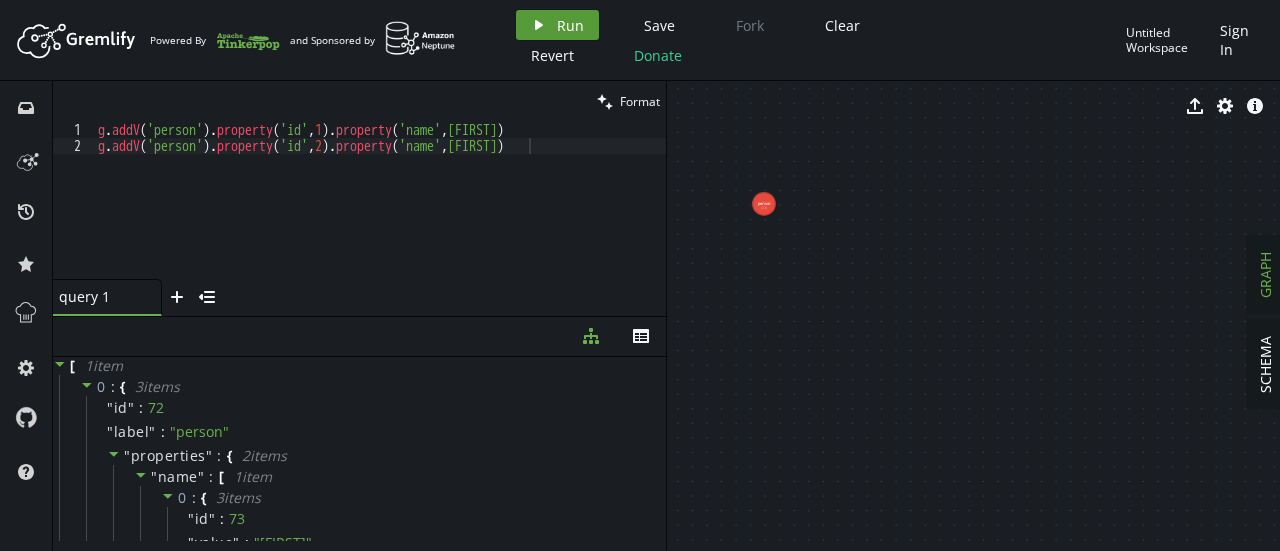 click on "play Run" at bounding box center (557, 25) 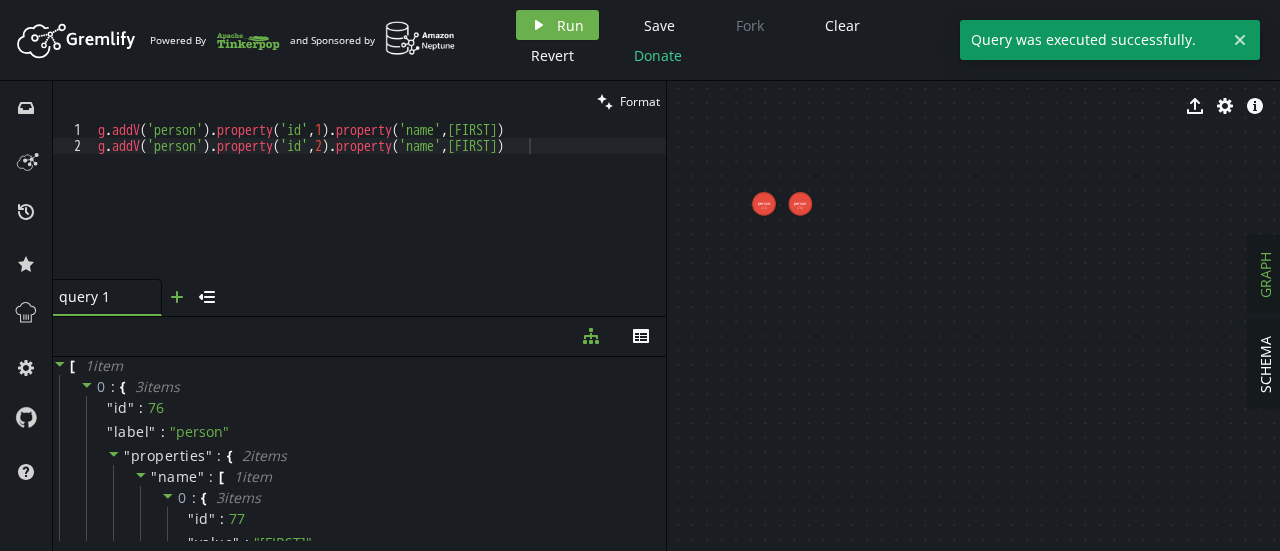 click on "plus" 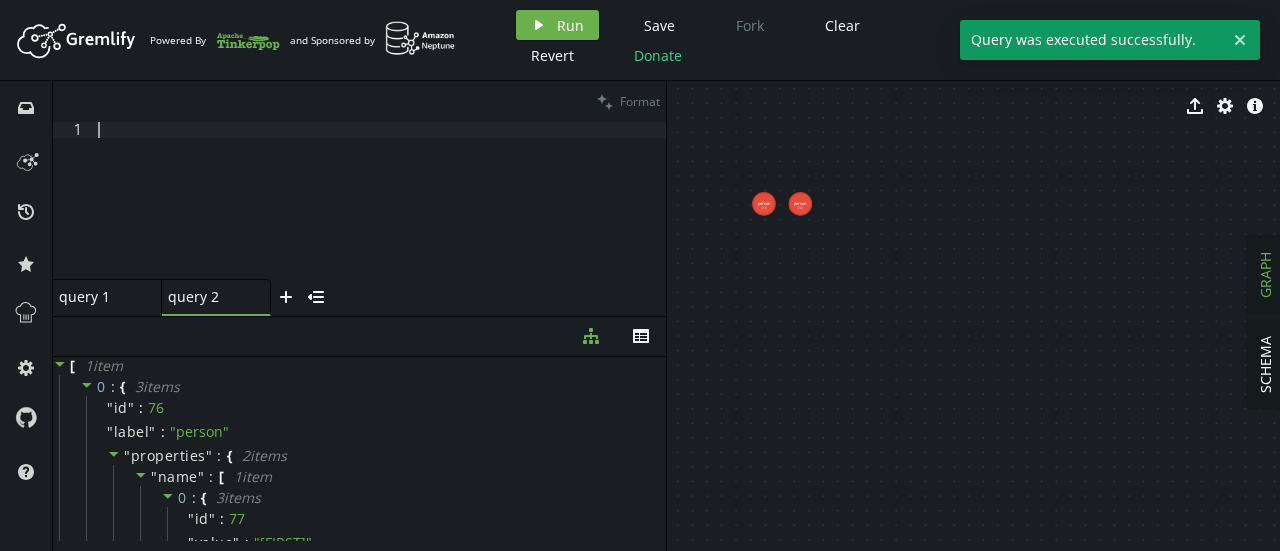 scroll, scrollTop: 0, scrollLeft: 0, axis: both 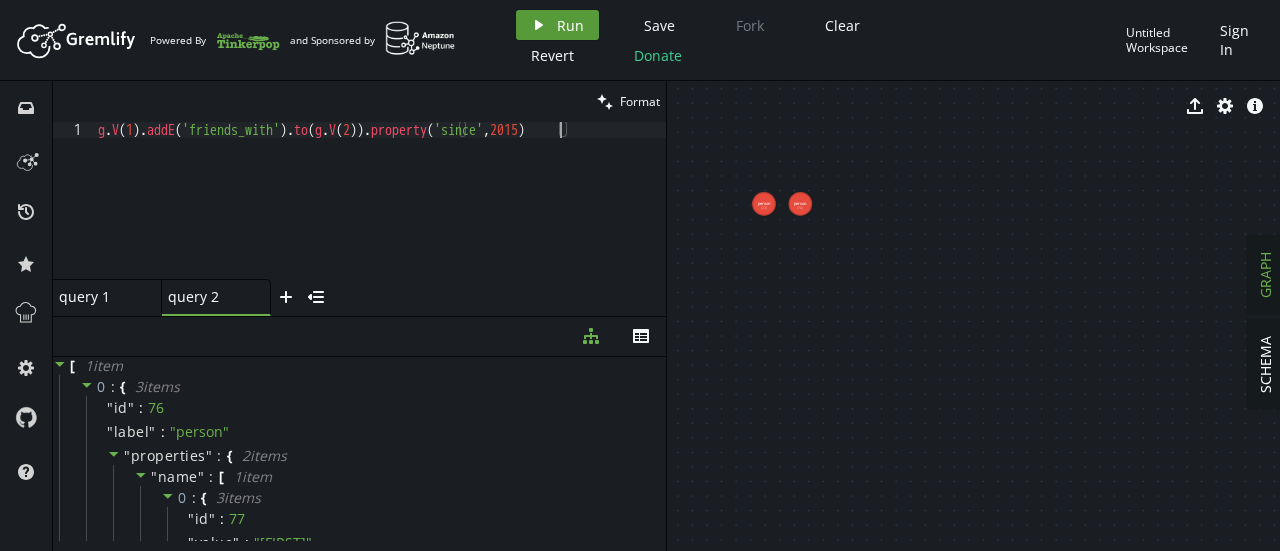 type on "g.V(1).addE('friends_with').to(g.V(2)).property('since',2015)" 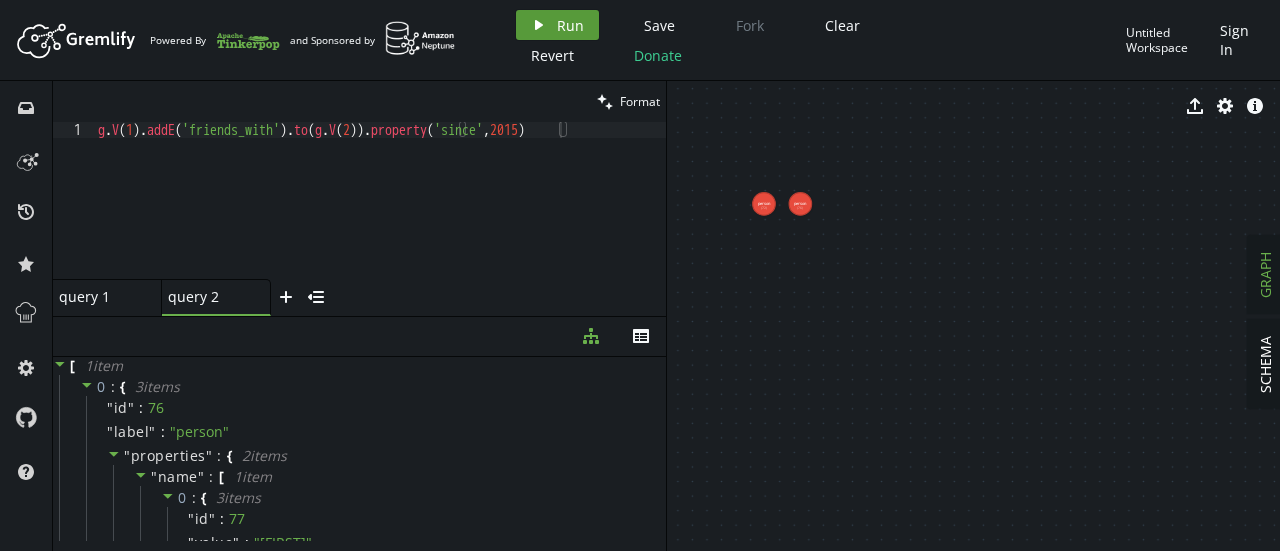 click on "Run" at bounding box center [570, 25] 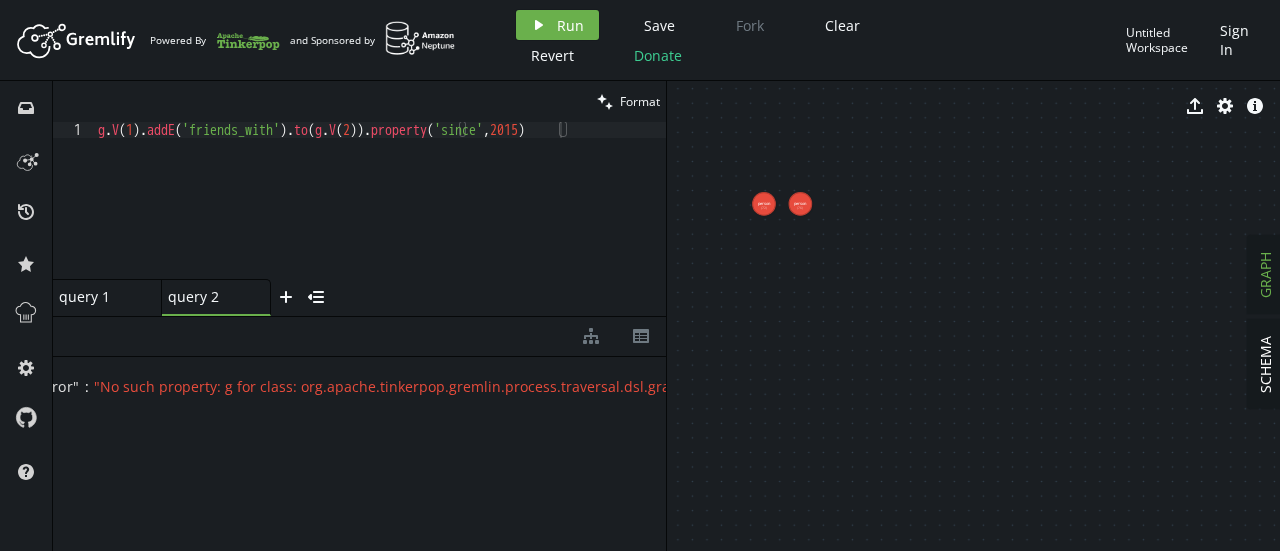 scroll, scrollTop: 0, scrollLeft: 0, axis: both 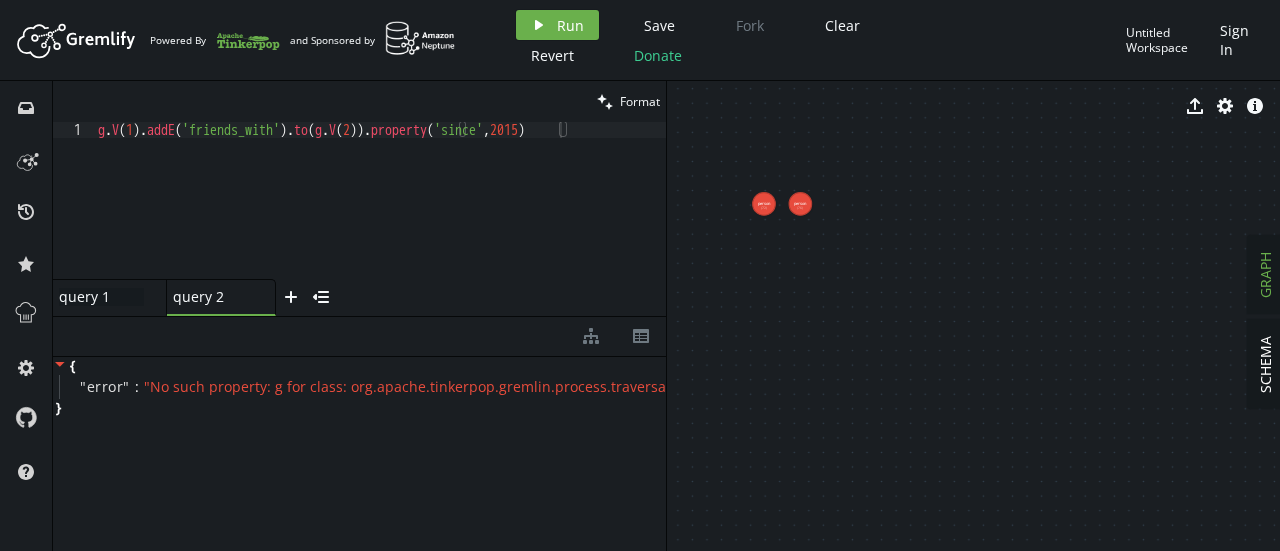 click on "query 1 query 1" at bounding box center (101, 297) 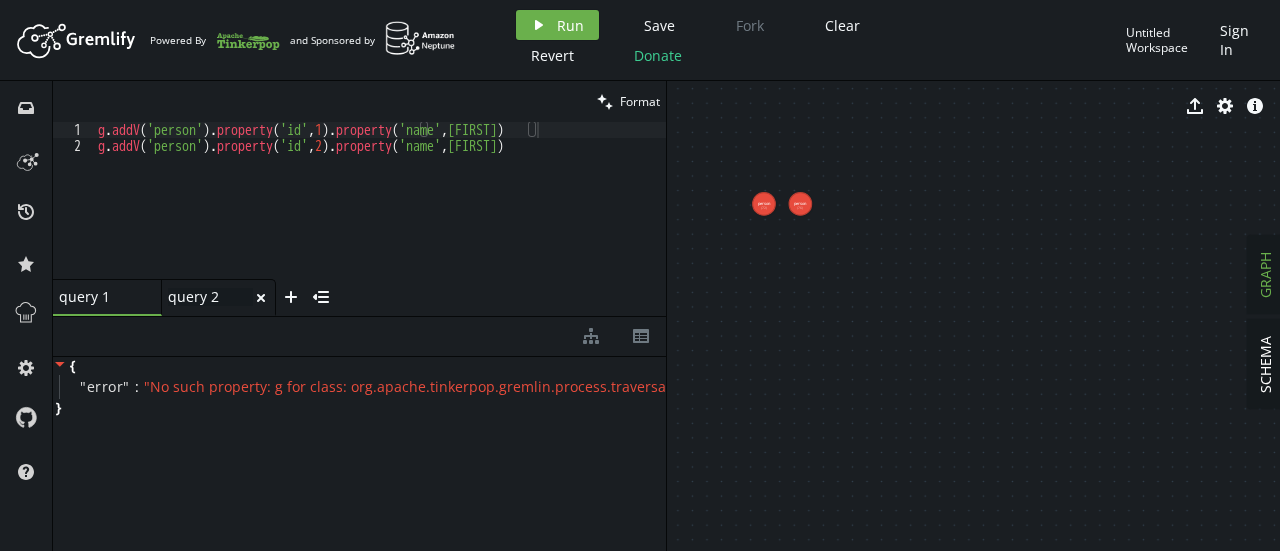 click on "query 2 query 2" at bounding box center (210, 297) 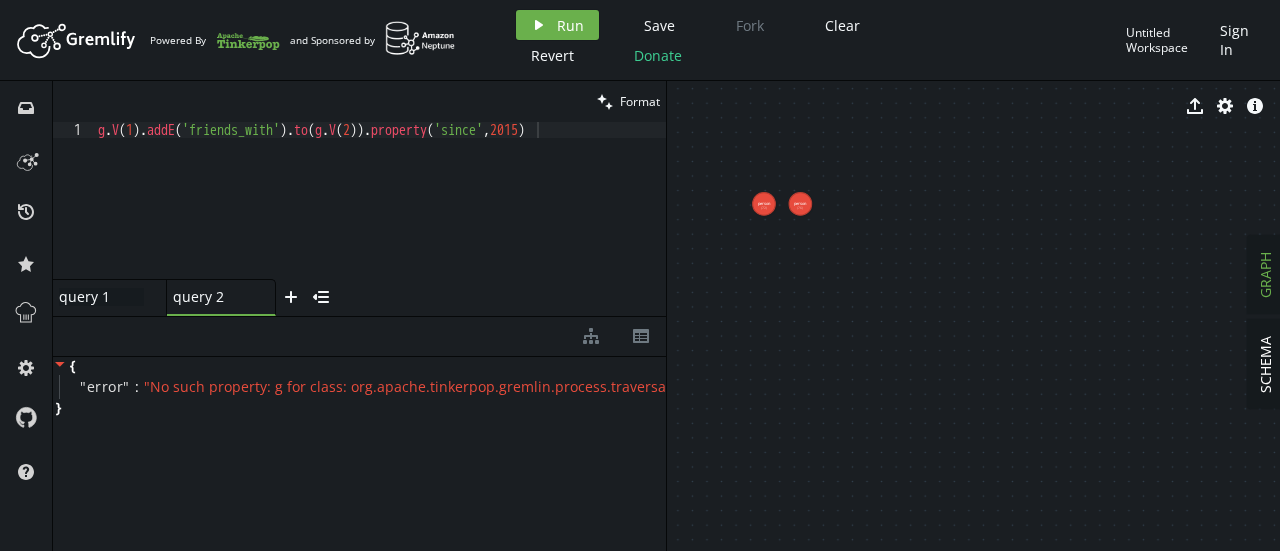 click on "query 1 query 1" at bounding box center [101, 297] 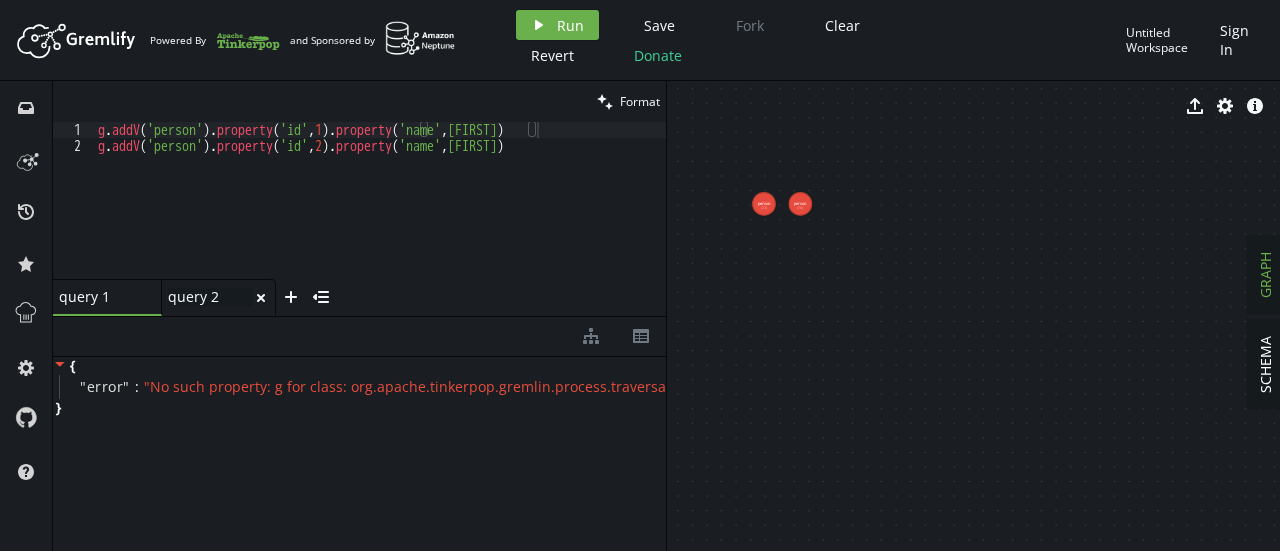 click on "query 2 query 2" at bounding box center [210, 297] 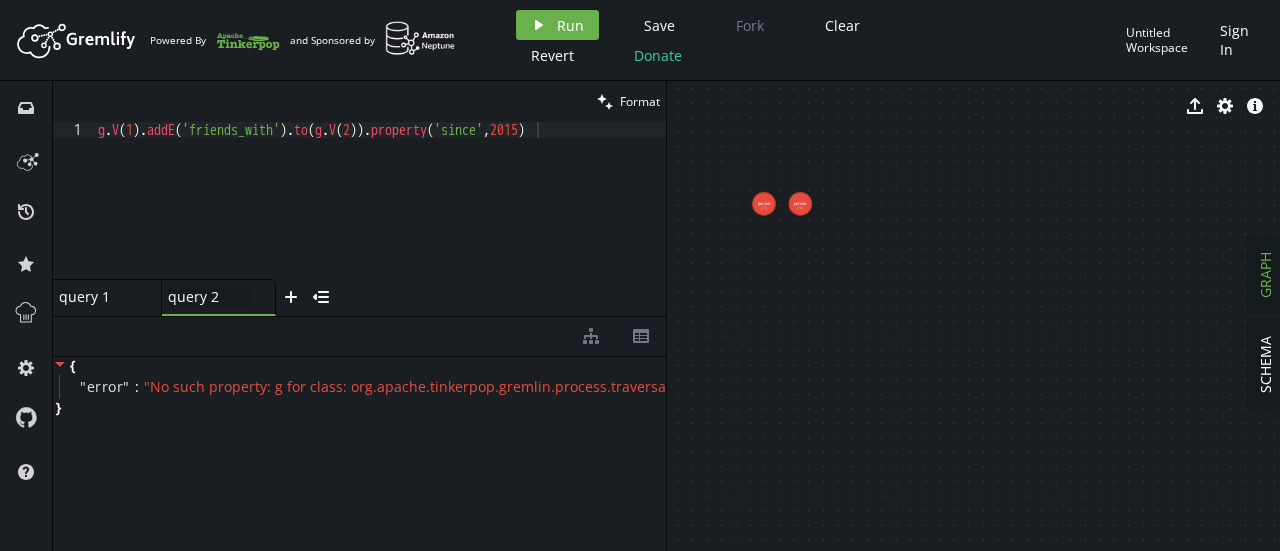 click on "query 1" at bounding box center (99, 297) 